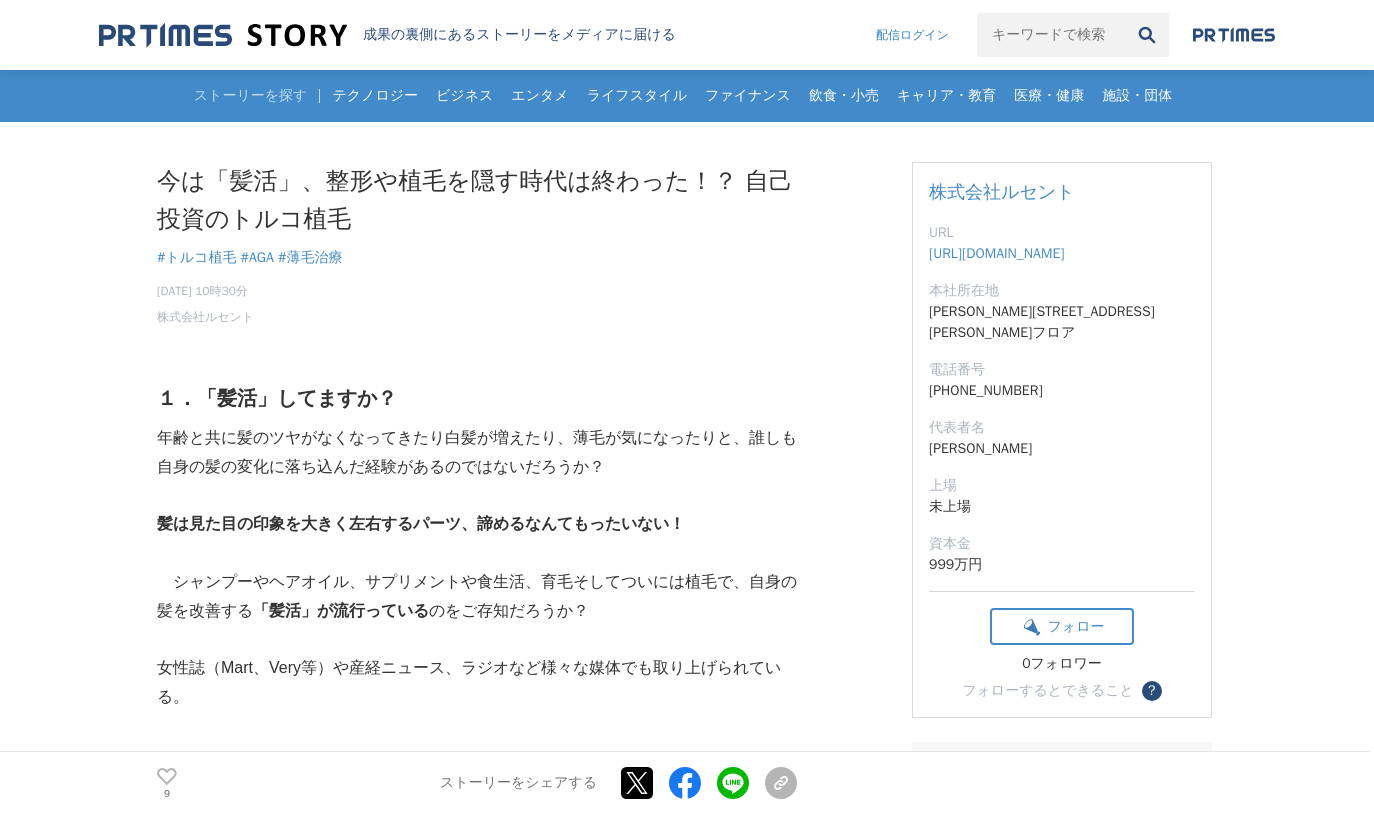 scroll, scrollTop: 46, scrollLeft: 0, axis: vertical 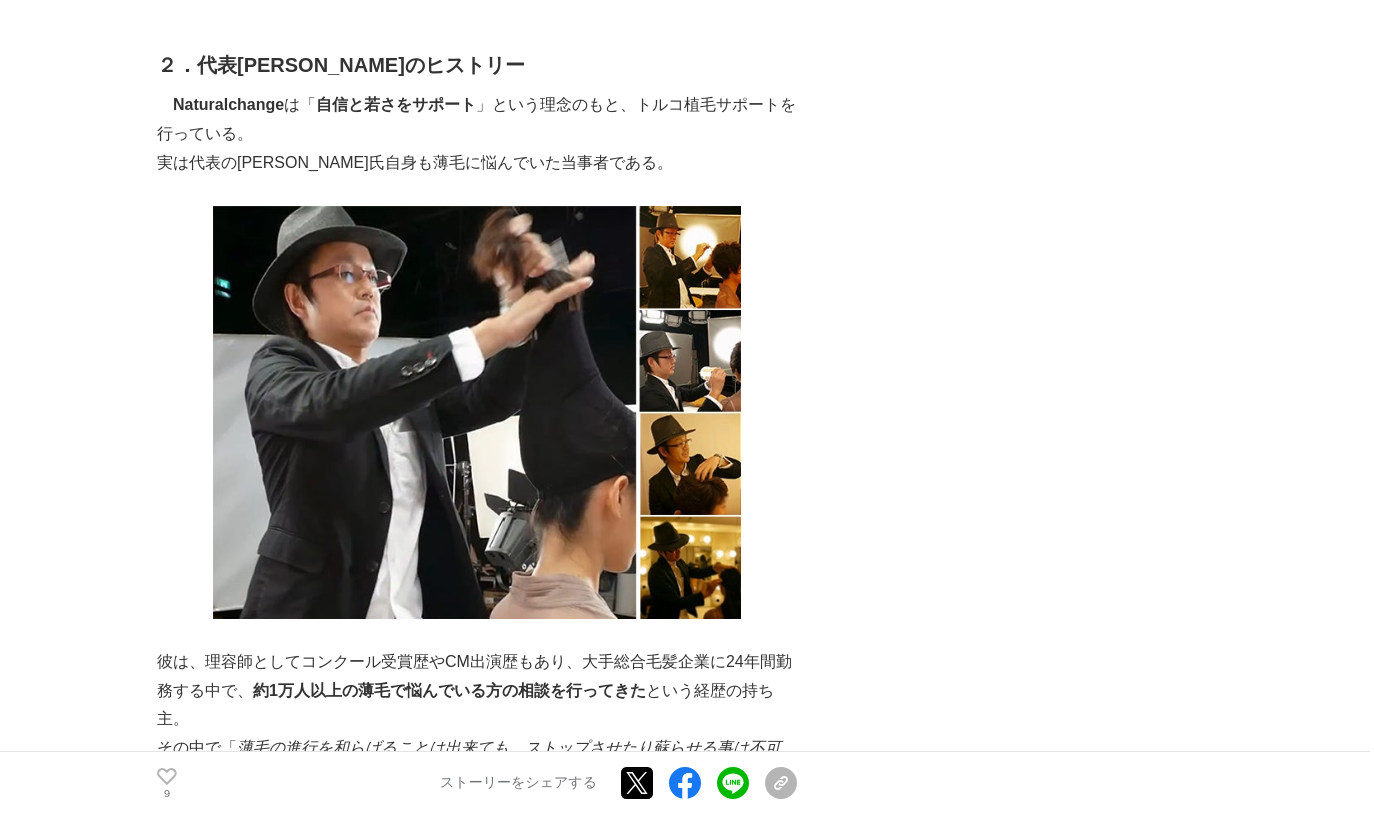 click on "Naturalchange は「 自信と若さをサポート 」という理念のもと、トルコ植毛サポートを行っている。" at bounding box center (477, 120) 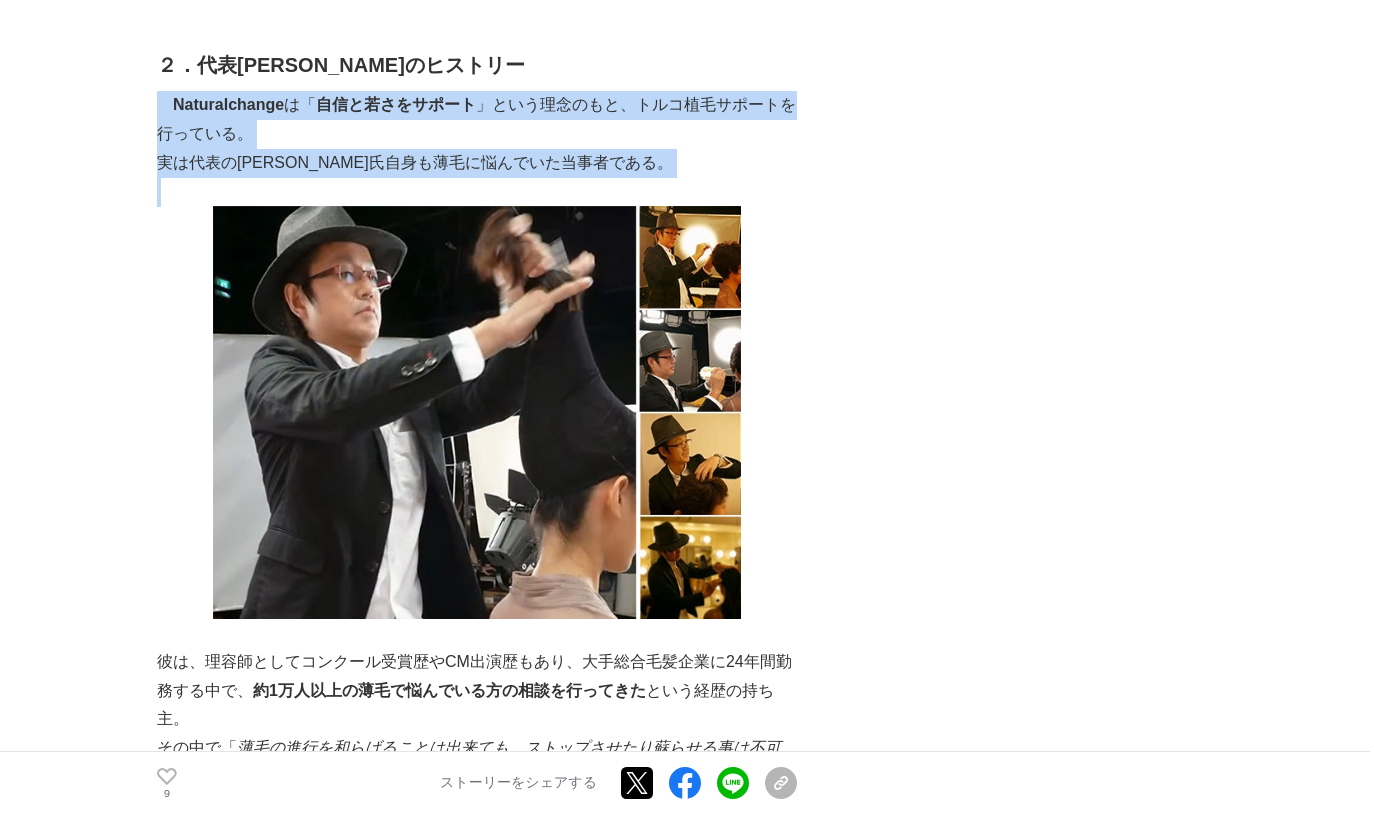 drag, startPoint x: 356, startPoint y: 141, endPoint x: 356, endPoint y: 166, distance: 25 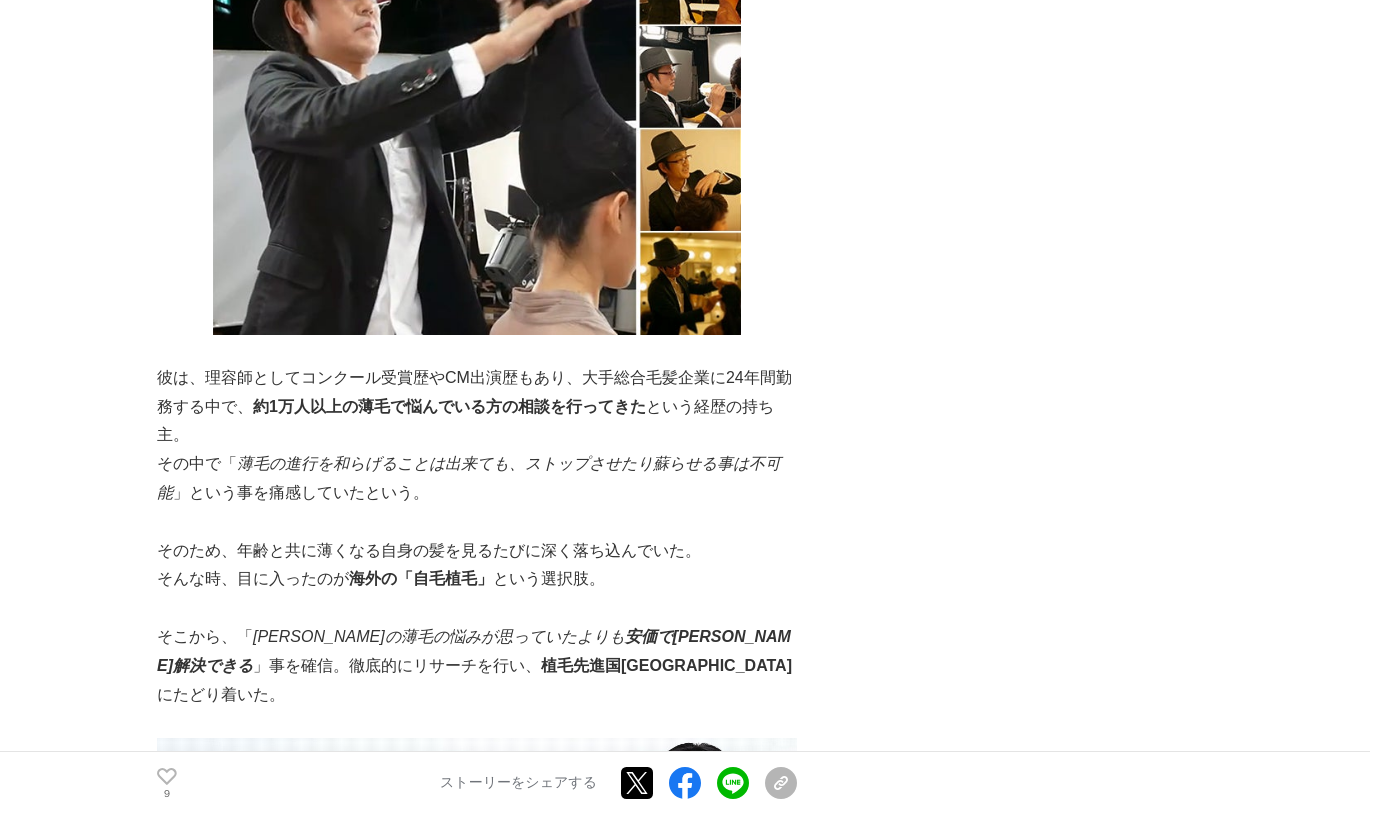 scroll, scrollTop: 3565, scrollLeft: 0, axis: vertical 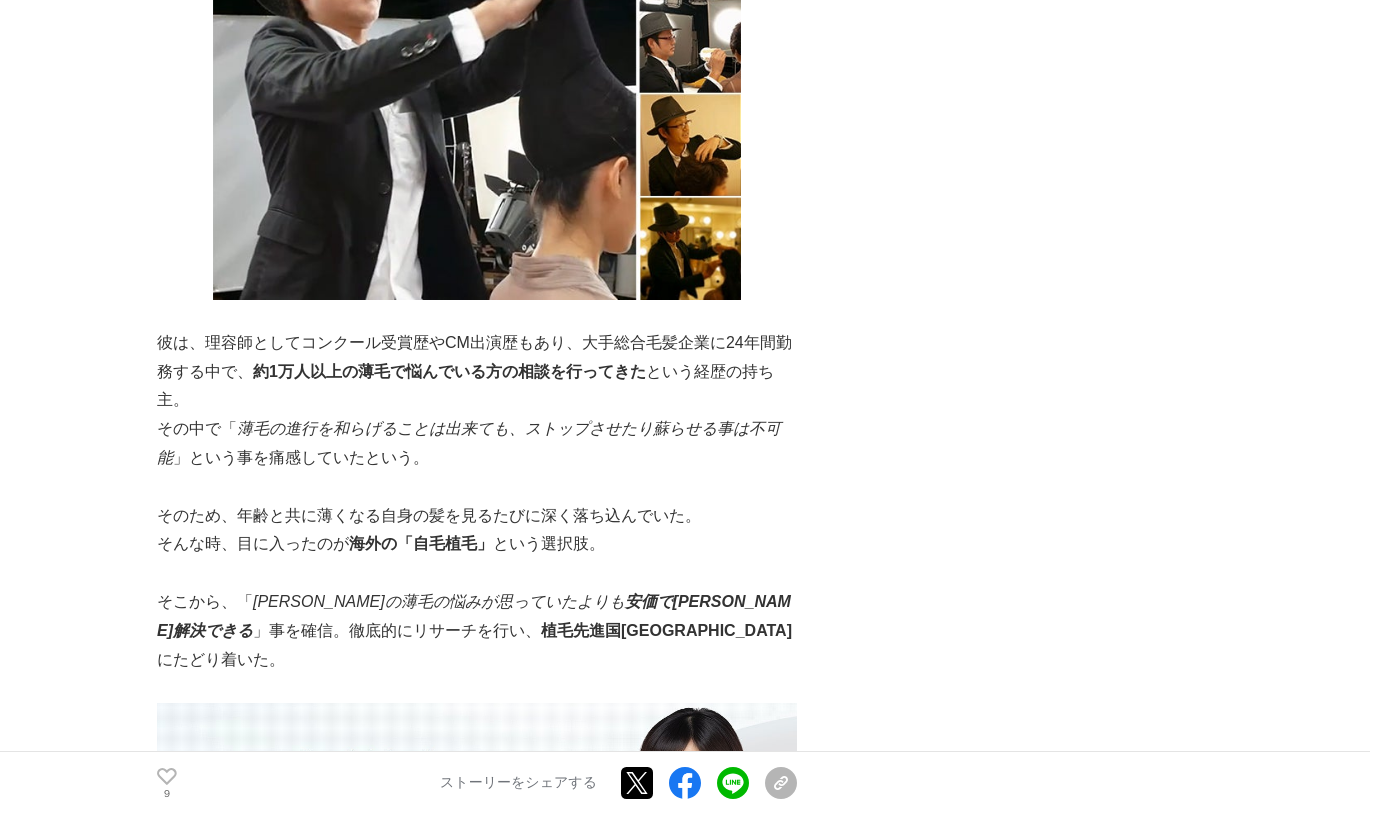click on "約1万人以上の薄毛で悩んでいる方の相談を行ってきた" at bounding box center [449, 371] 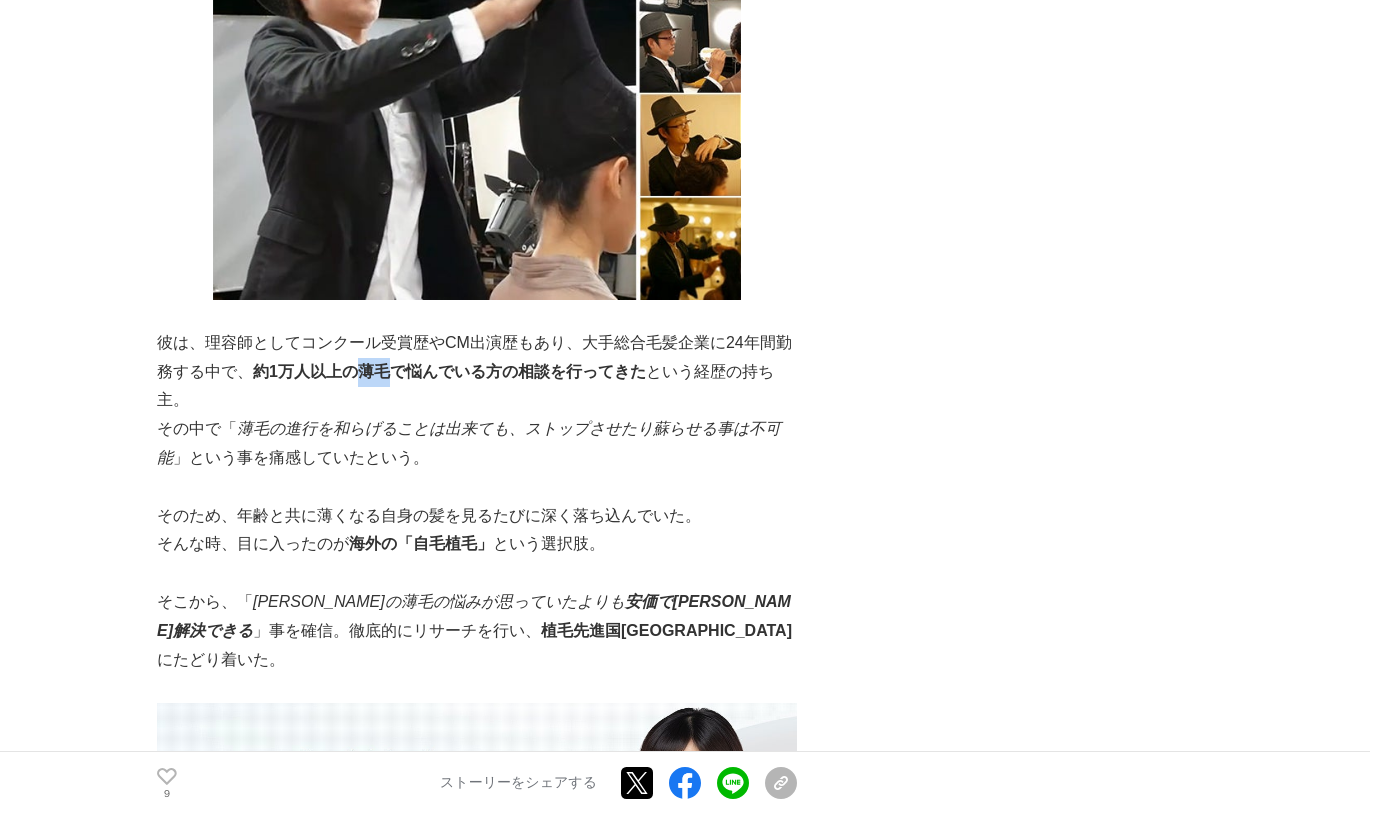 click on "約1万人以上の薄毛で悩んでいる方の相談を行ってきた" at bounding box center (449, 371) 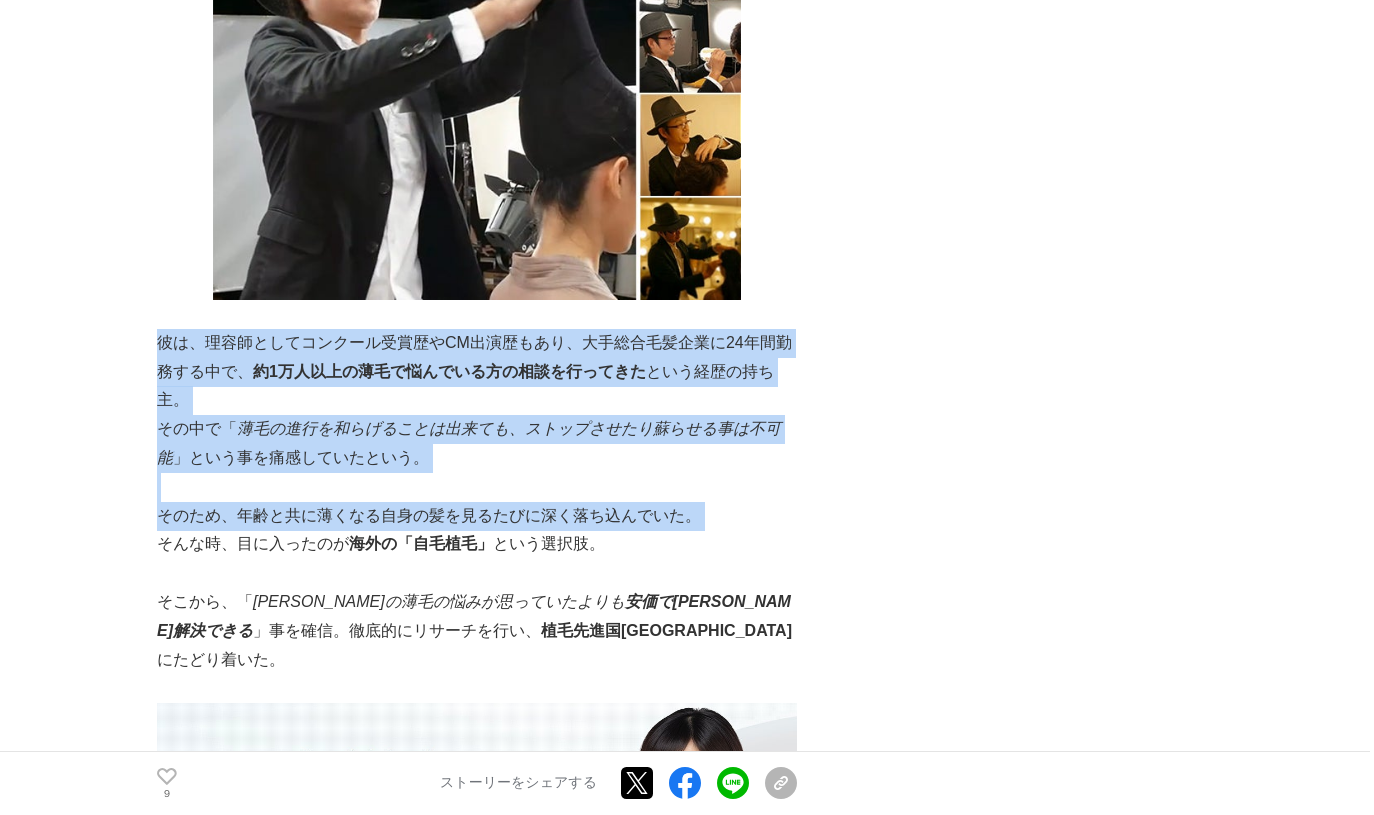drag, startPoint x: 371, startPoint y: 373, endPoint x: 371, endPoint y: 524, distance: 151 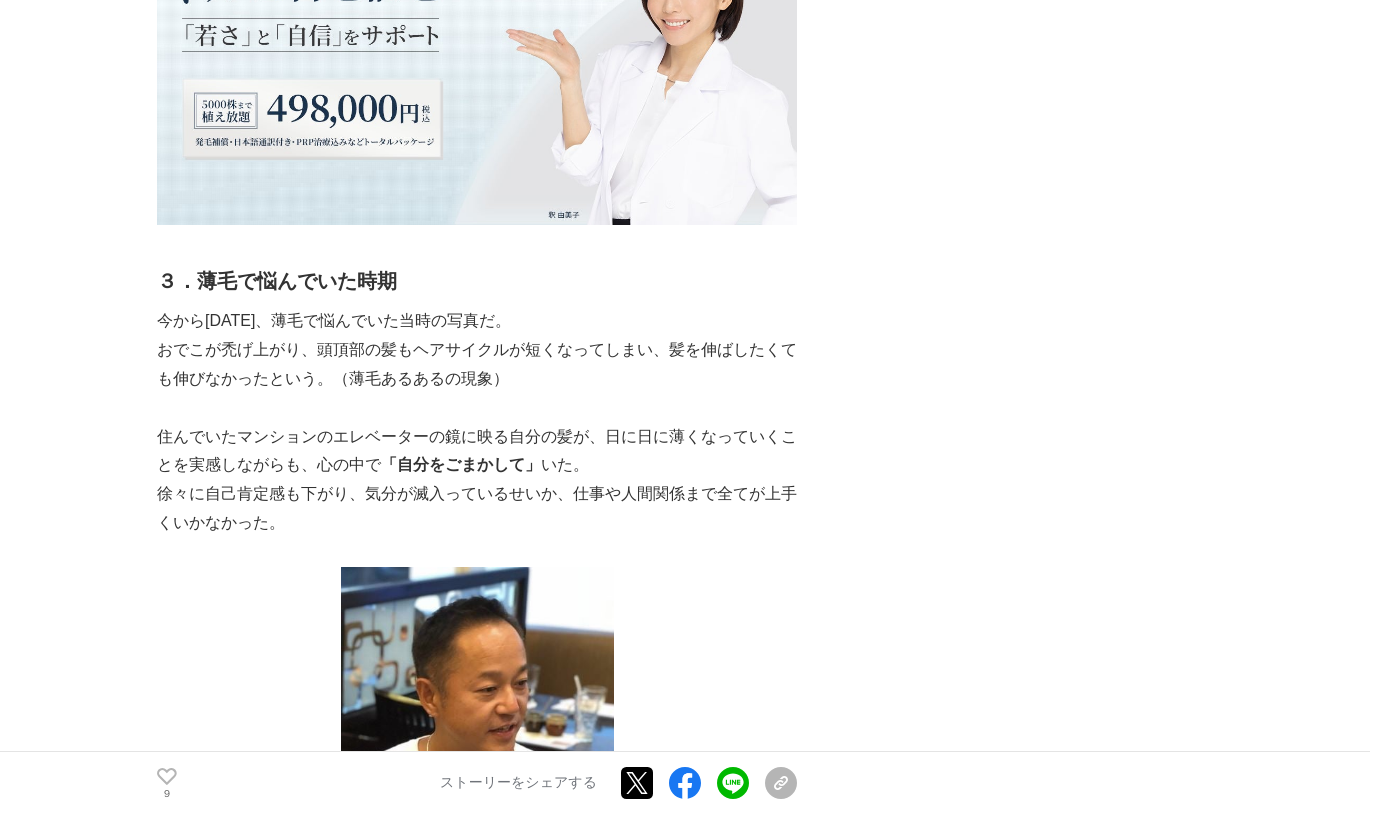 scroll, scrollTop: 4504, scrollLeft: 0, axis: vertical 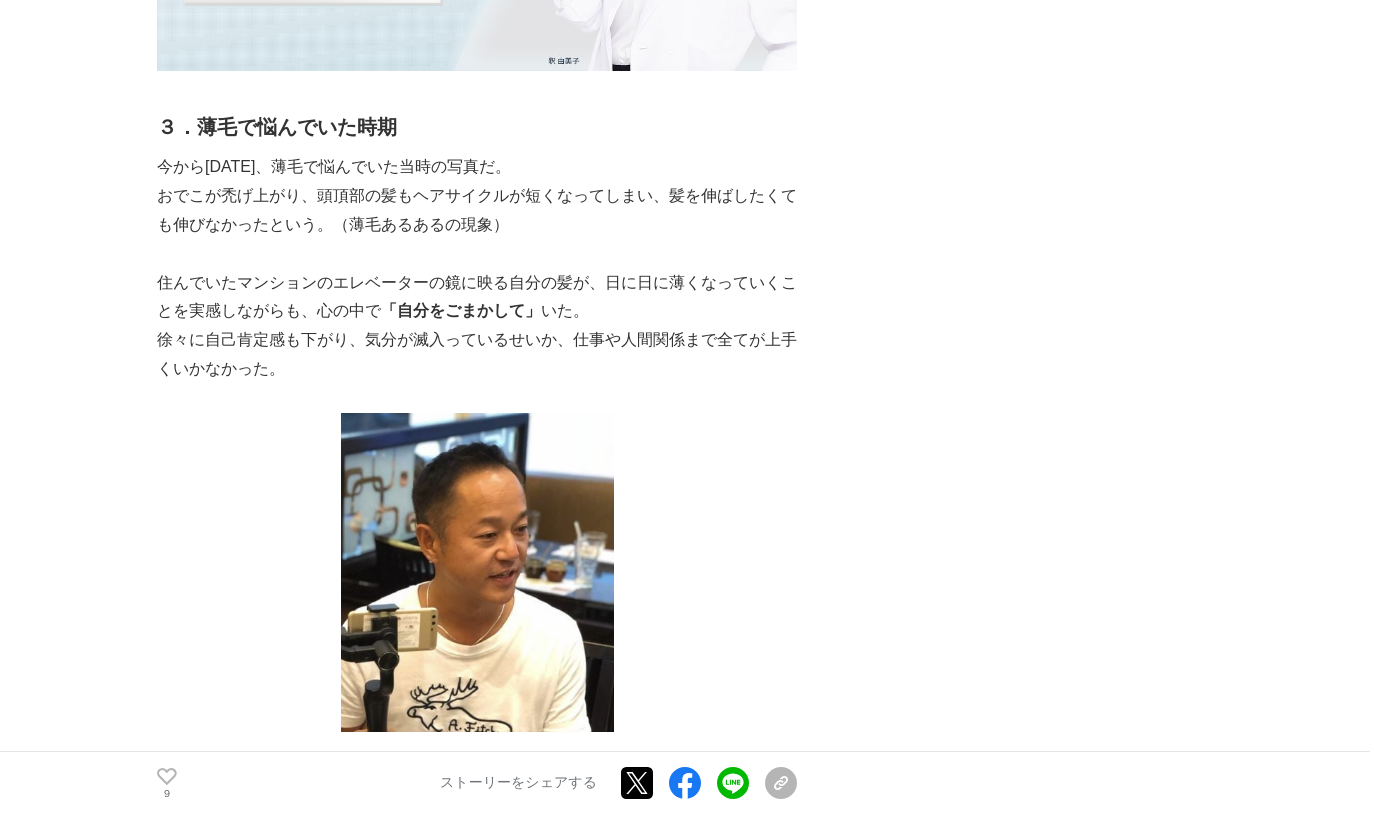 click at bounding box center [477, 254] 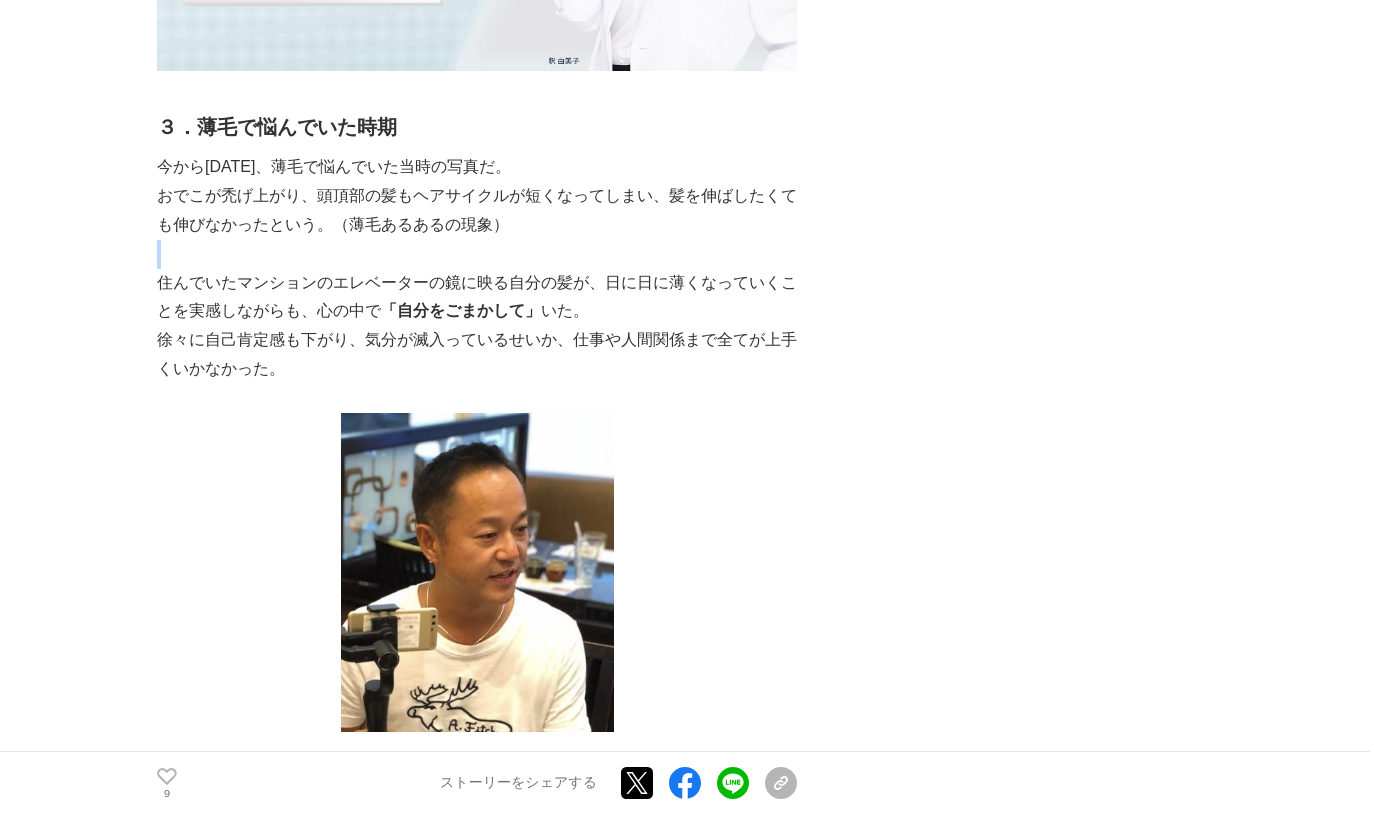 click at bounding box center (477, 254) 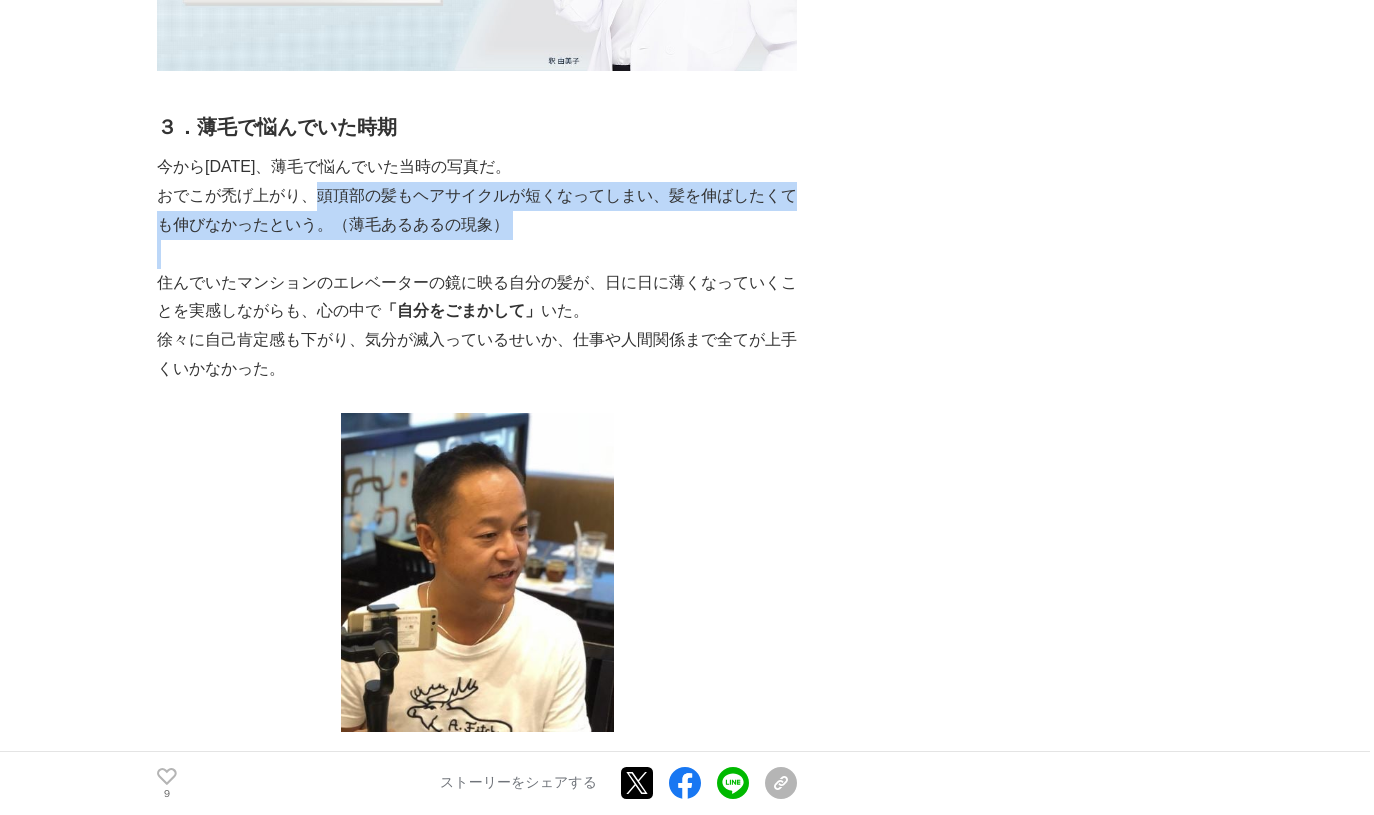drag, startPoint x: 334, startPoint y: 233, endPoint x: 314, endPoint y: 175, distance: 61.351448 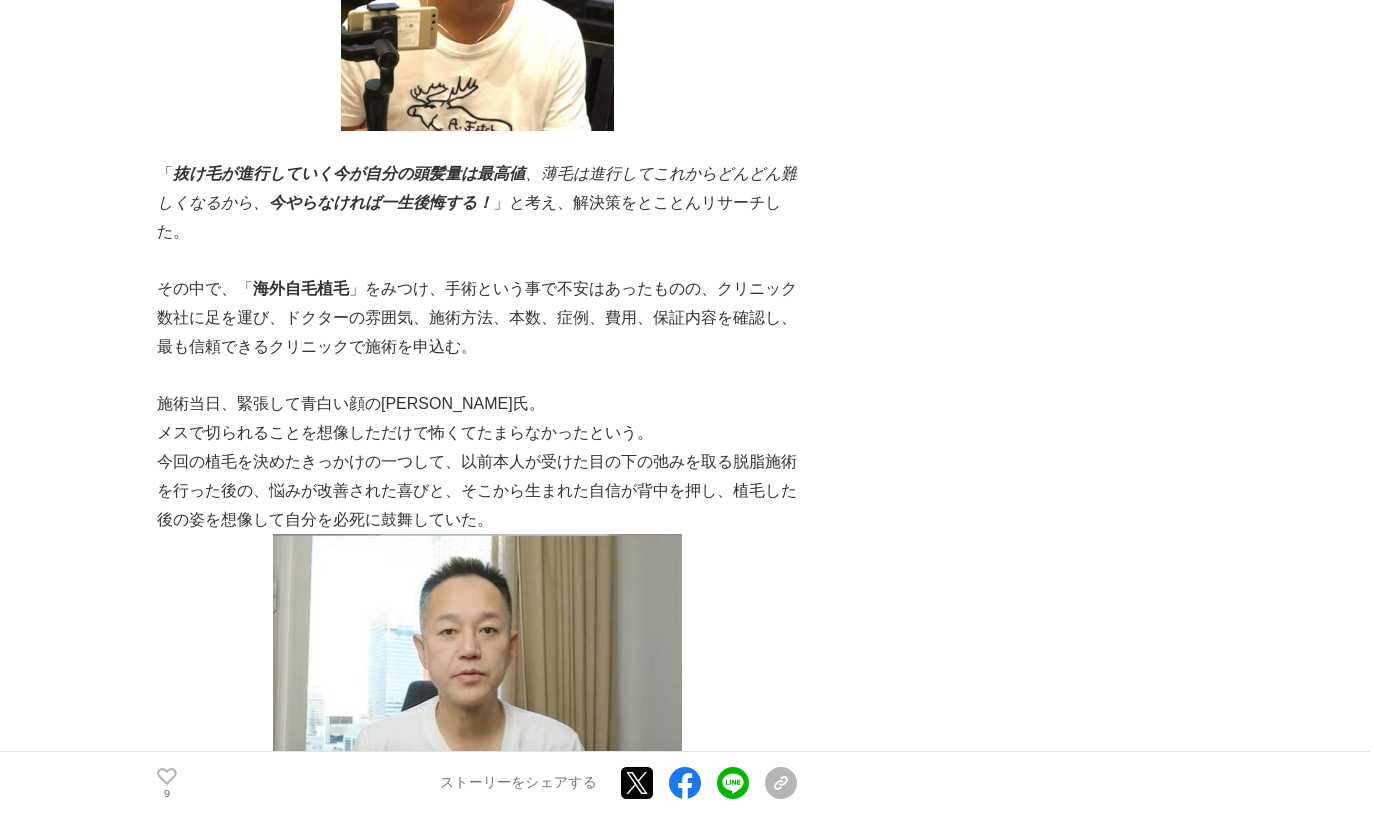 scroll, scrollTop: 5121, scrollLeft: 0, axis: vertical 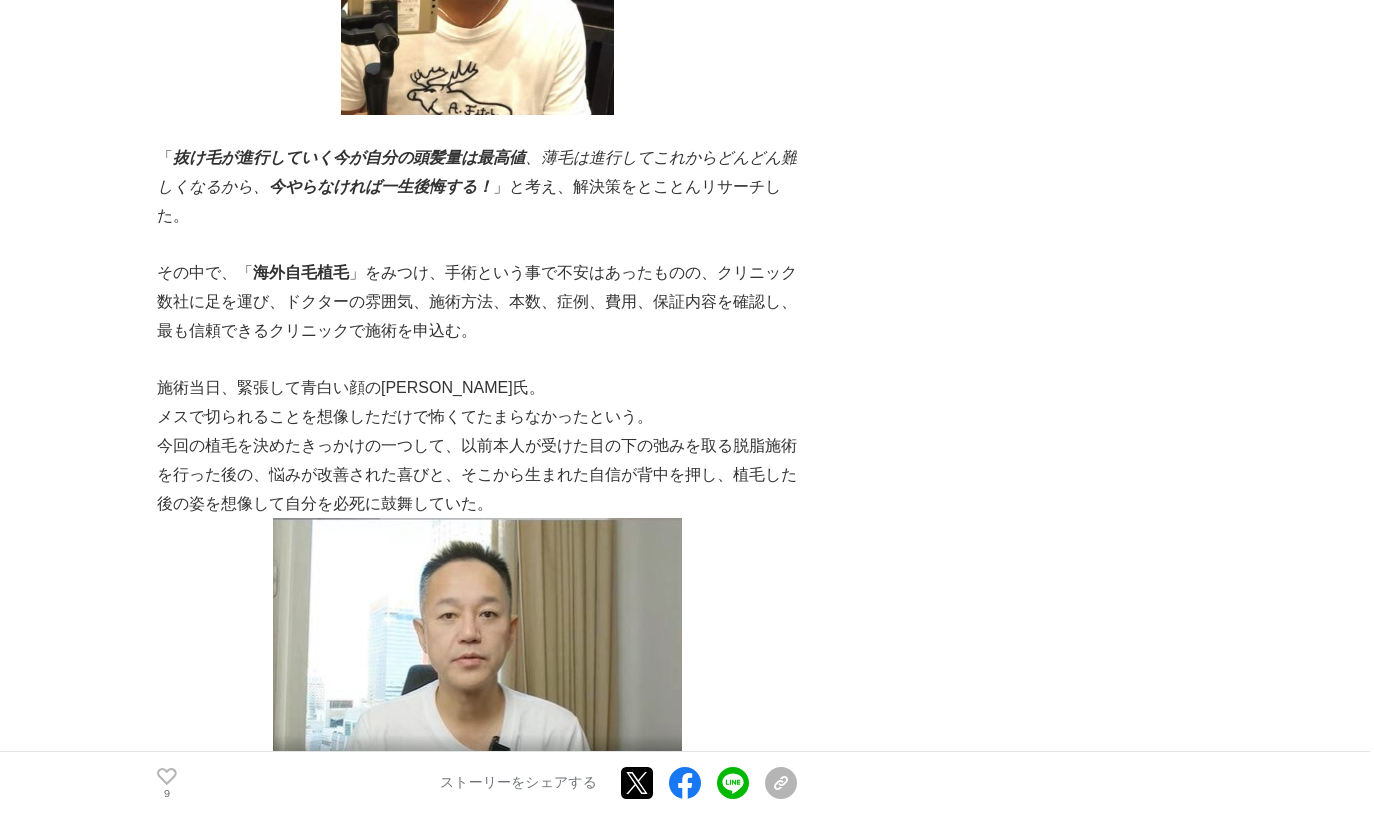 click on "「 抜け毛が進行していく今が自分の頭髪量は最高値 、薄毛は進行してこれからどんどん難しくなるから、 今やらなければ一生後悔する！ 」と考え、解決策をとことんリサーチした。" at bounding box center [477, 187] 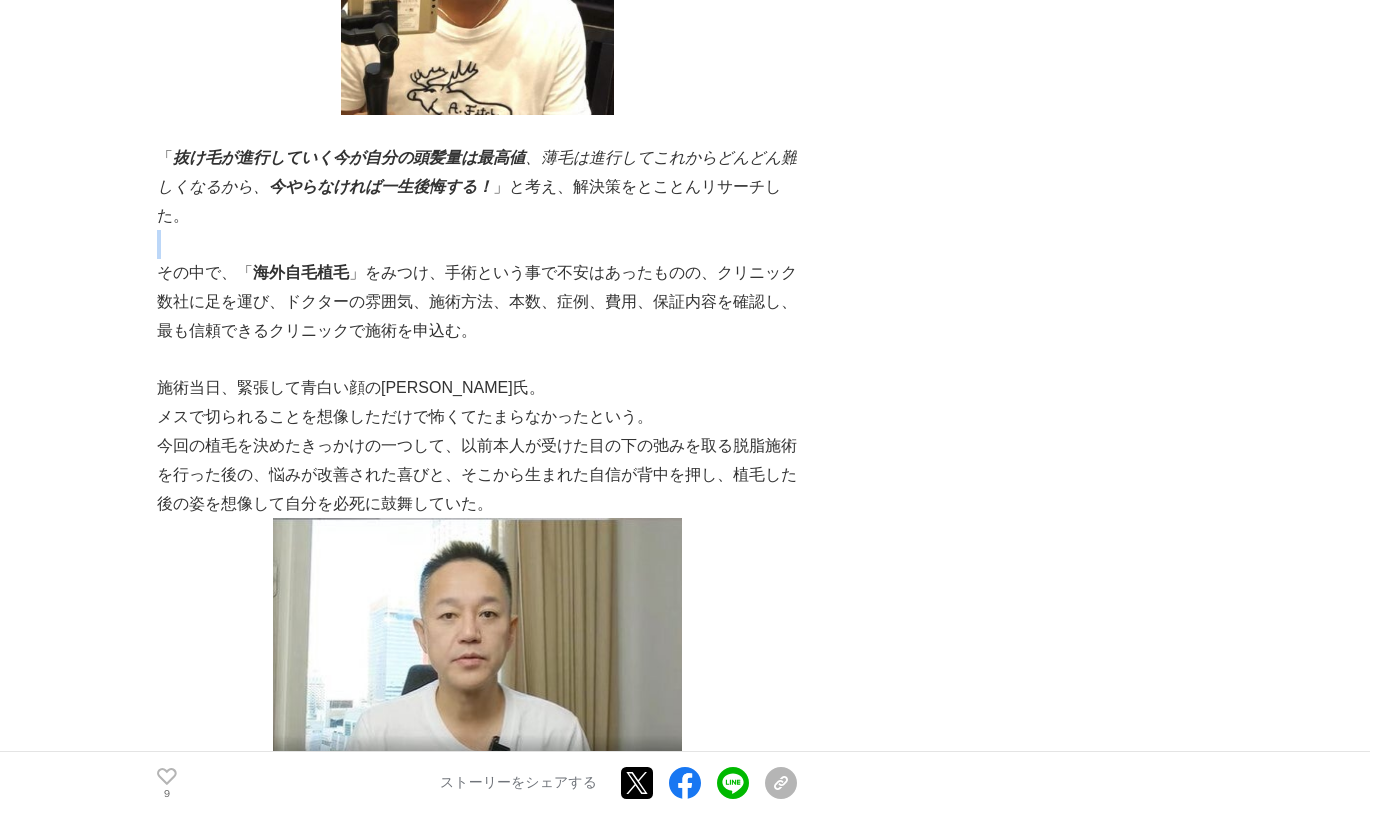 click on "「 抜け毛が進行していく今が自分の頭髪量は最高値 、薄毛は進行してこれからどんどん難しくなるから、 今やらなければ一生後悔する！ 」と考え、解決策をとことんリサーチした。" at bounding box center [477, 187] 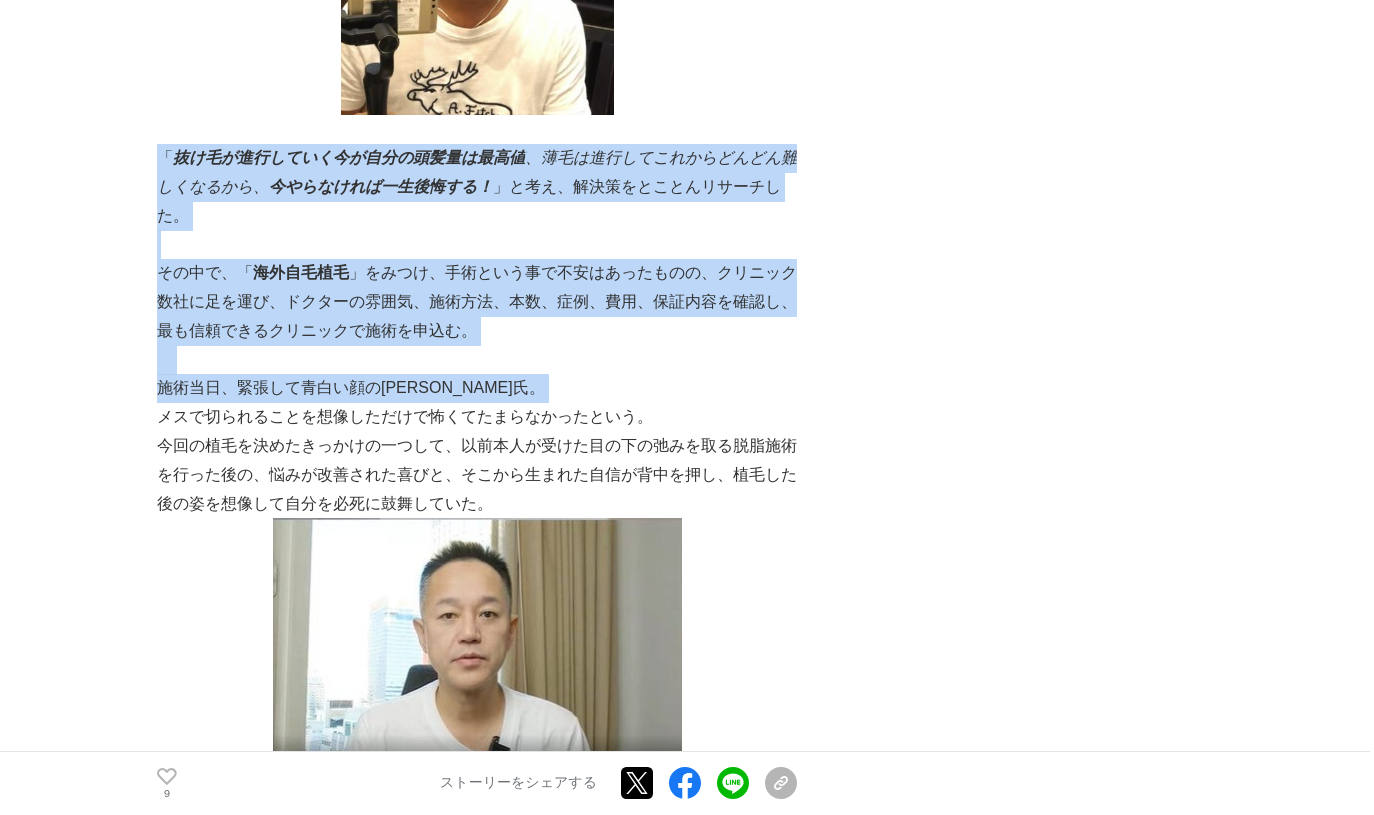 drag, startPoint x: 314, startPoint y: 175, endPoint x: 314, endPoint y: 361, distance: 186 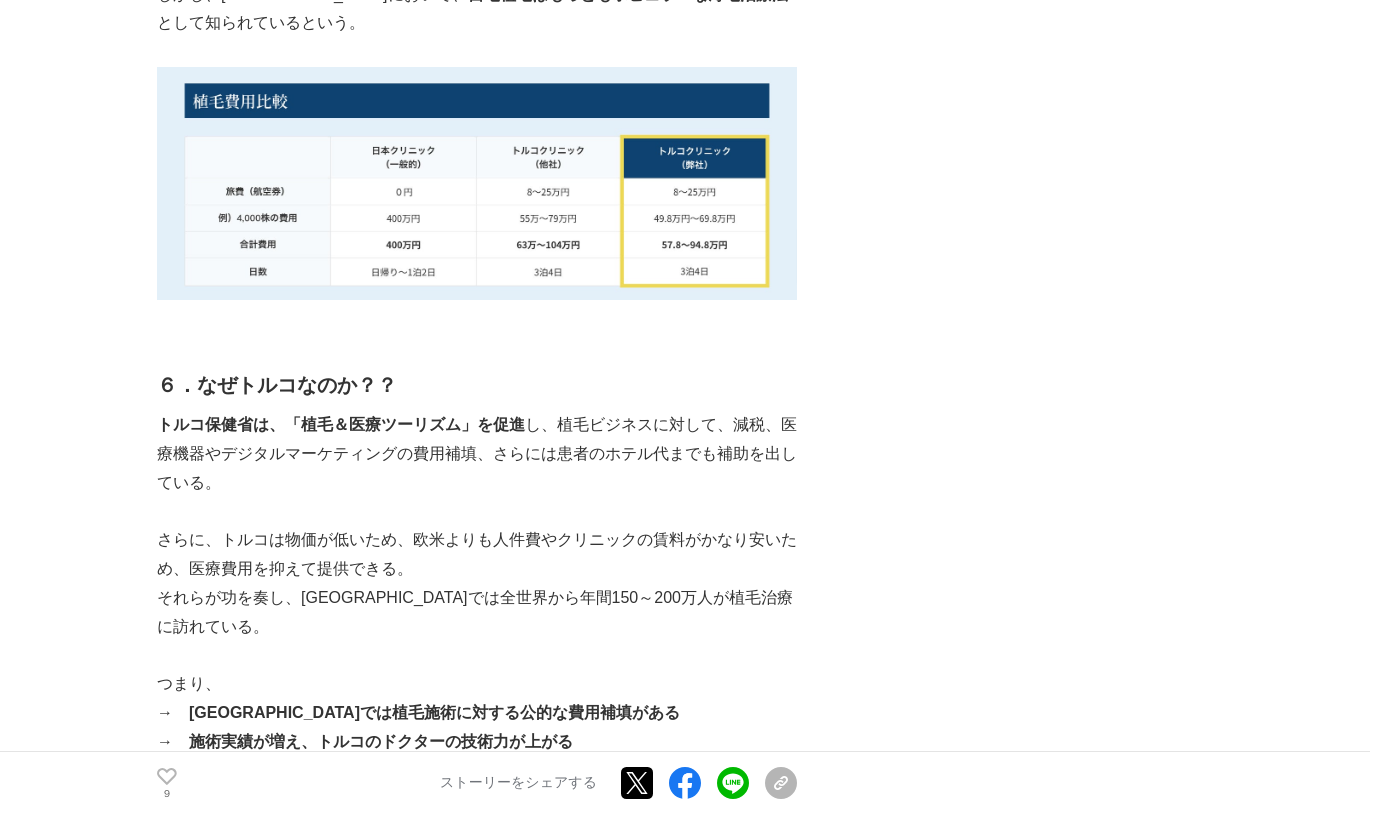 scroll, scrollTop: 9154, scrollLeft: 0, axis: vertical 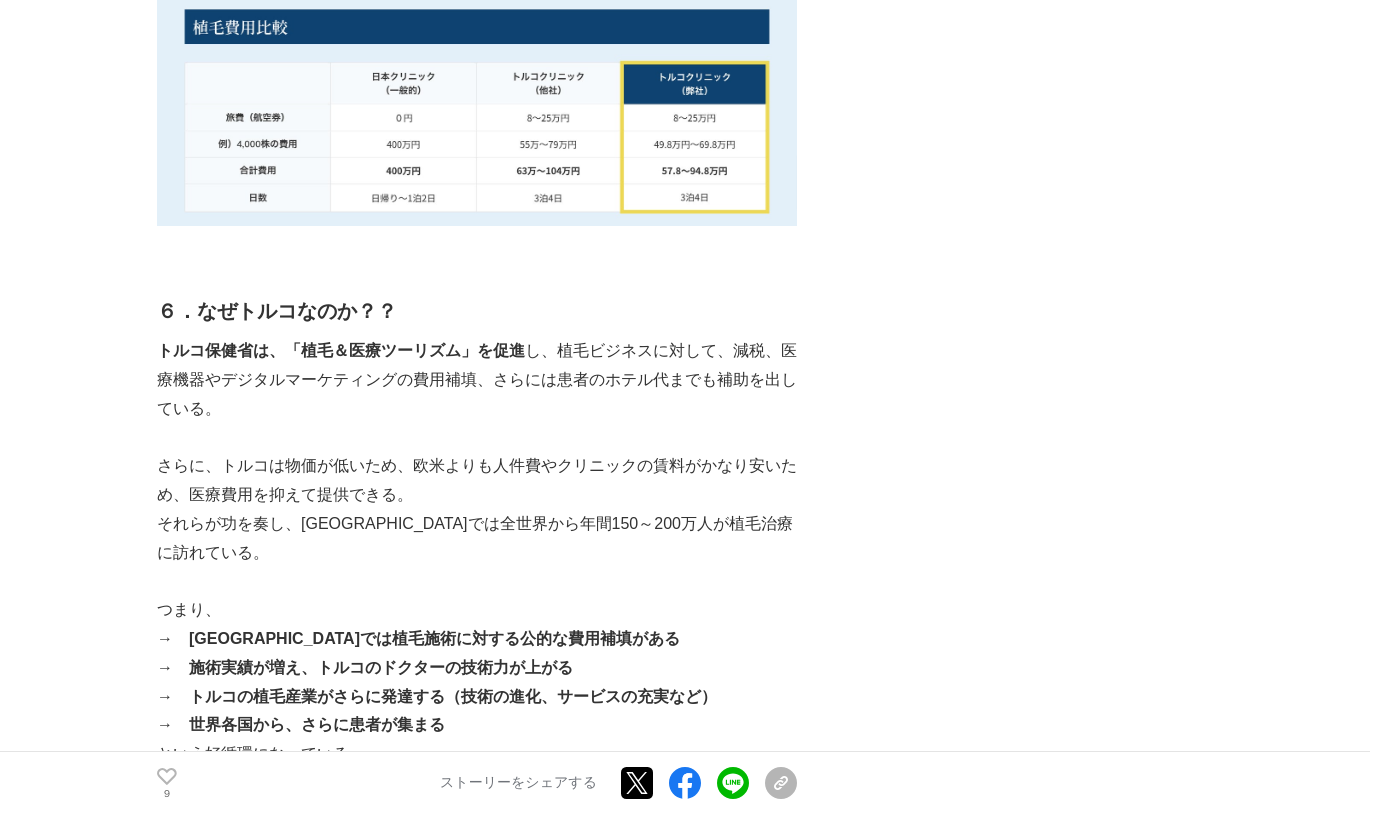 click on "６．なぜトルコなのか？？" at bounding box center (477, 311) 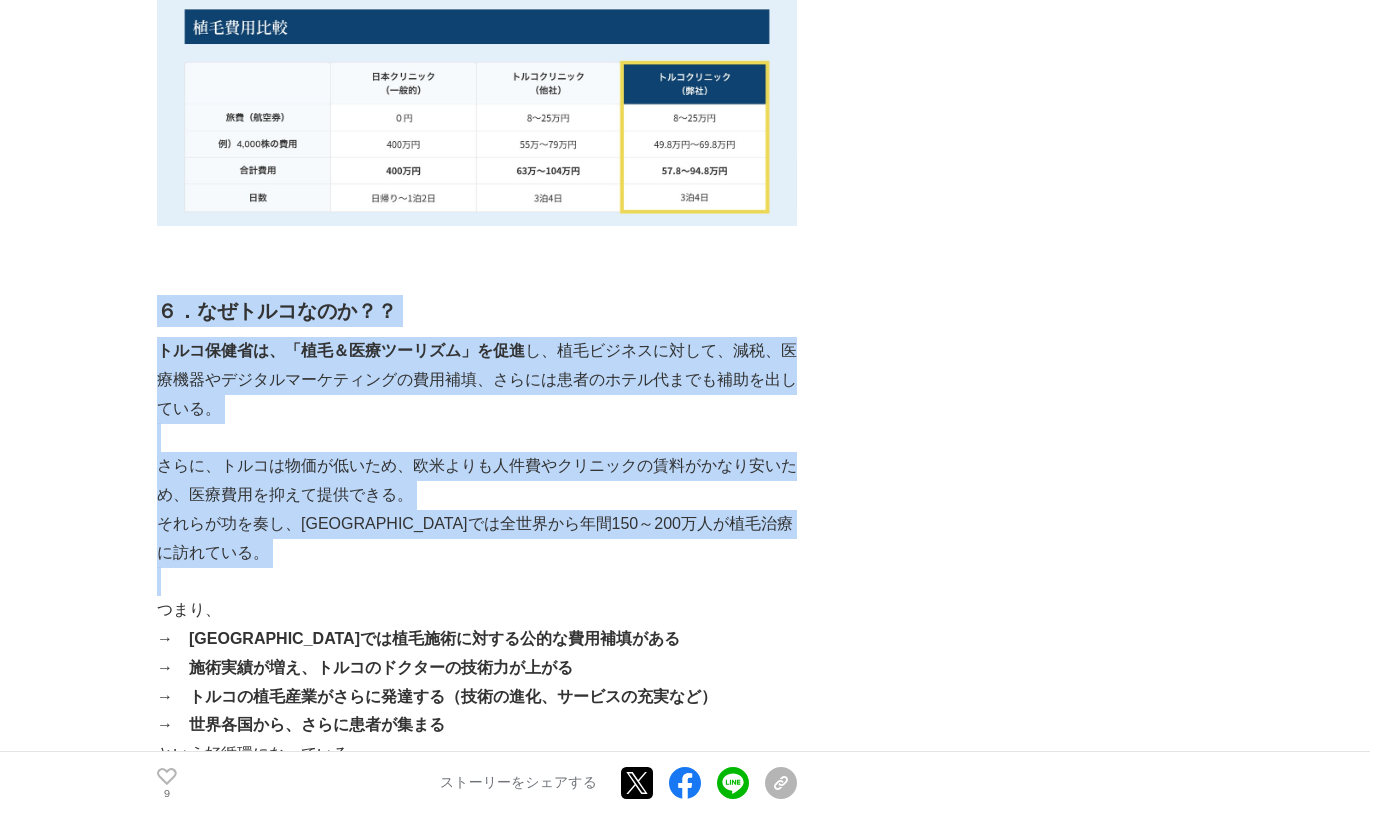 drag, startPoint x: 464, startPoint y: 263, endPoint x: 464, endPoint y: 455, distance: 192 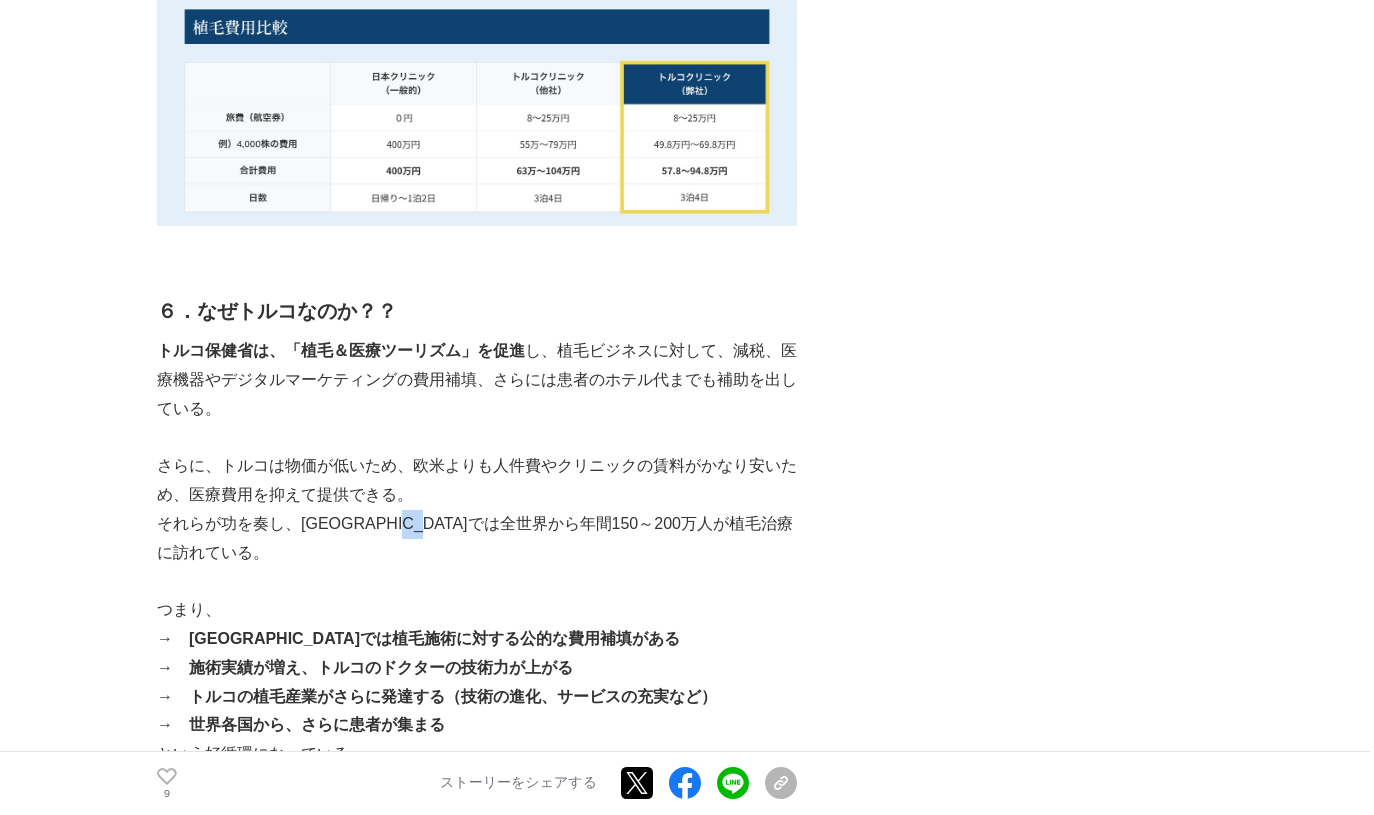 click on "それらが功を奏し、[GEOGRAPHIC_DATA]では全世界から年間150～200万人が植毛治療に訪れている。" at bounding box center [477, 539] 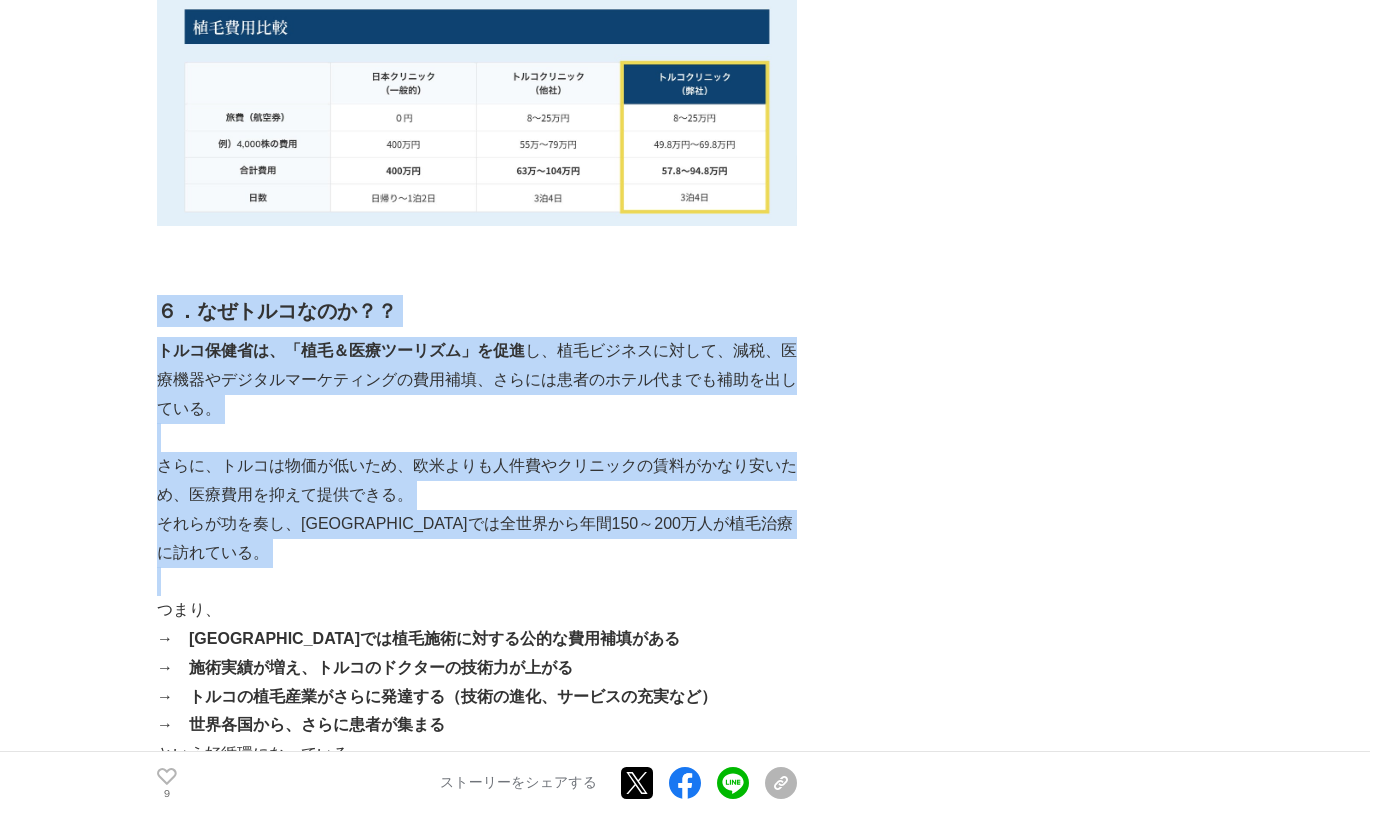drag, startPoint x: 464, startPoint y: 455, endPoint x: 464, endPoint y: 255, distance: 200 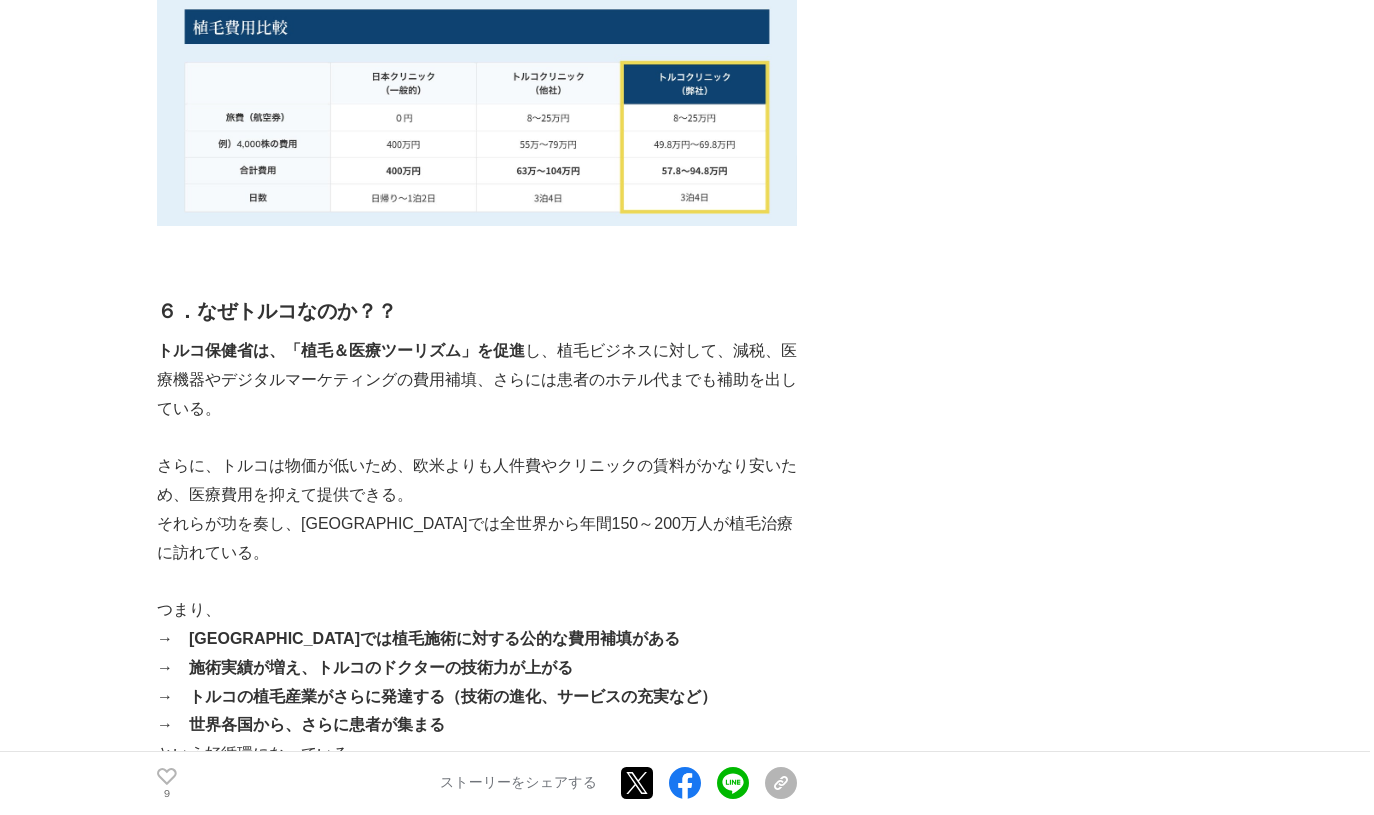 click on "６．なぜトルコなのか？？" at bounding box center (477, 311) 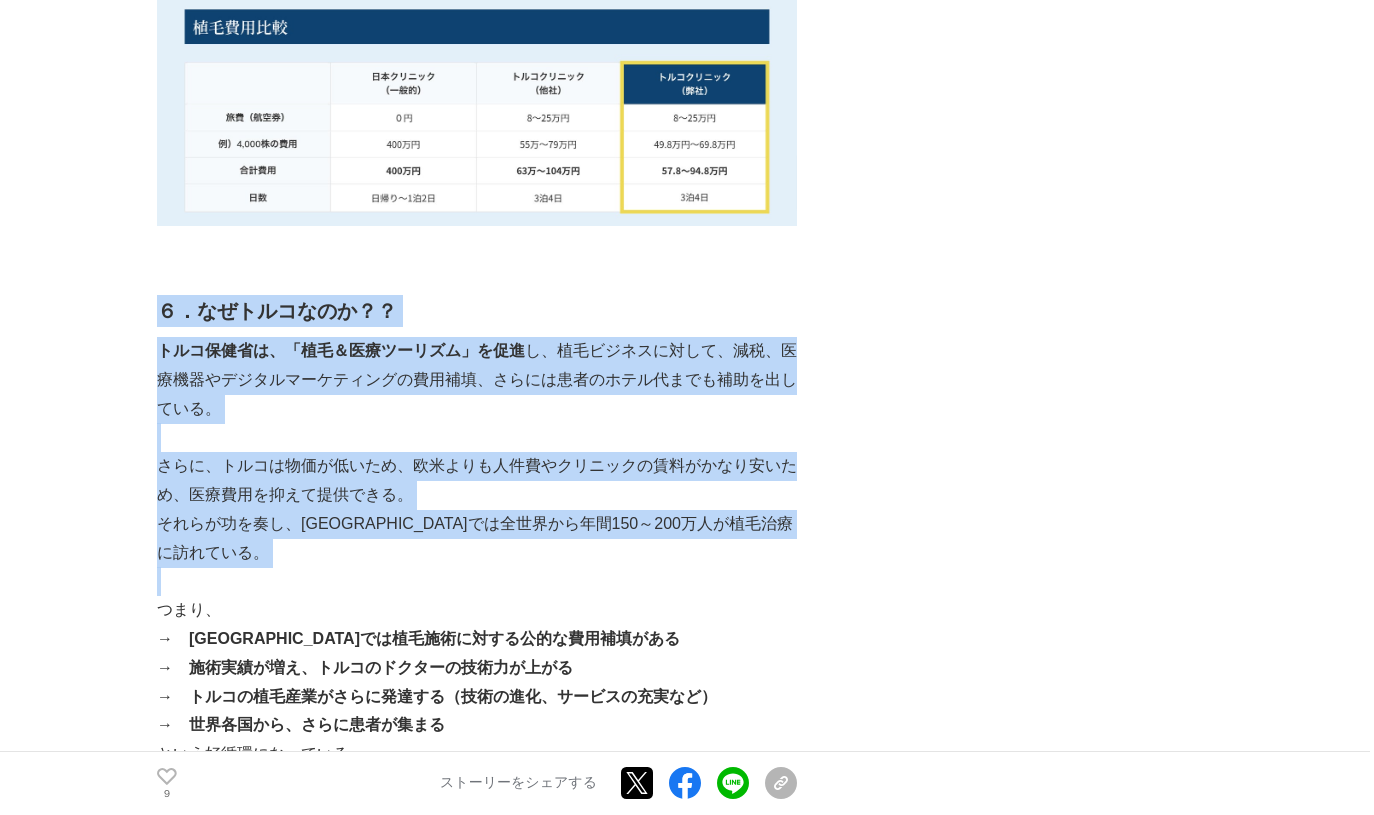 drag, startPoint x: 464, startPoint y: 255, endPoint x: 366, endPoint y: 503, distance: 266.66083 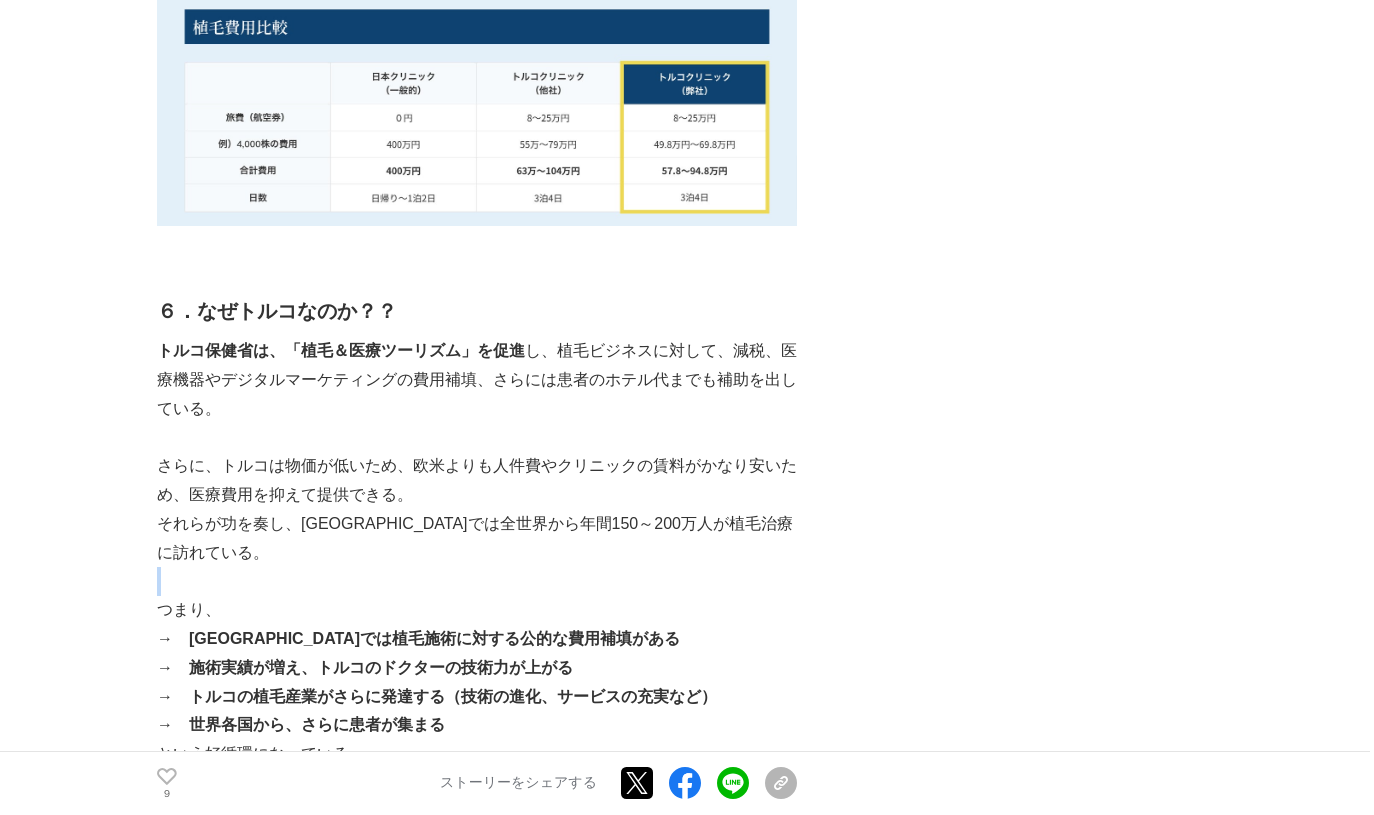 click at bounding box center [477, 581] 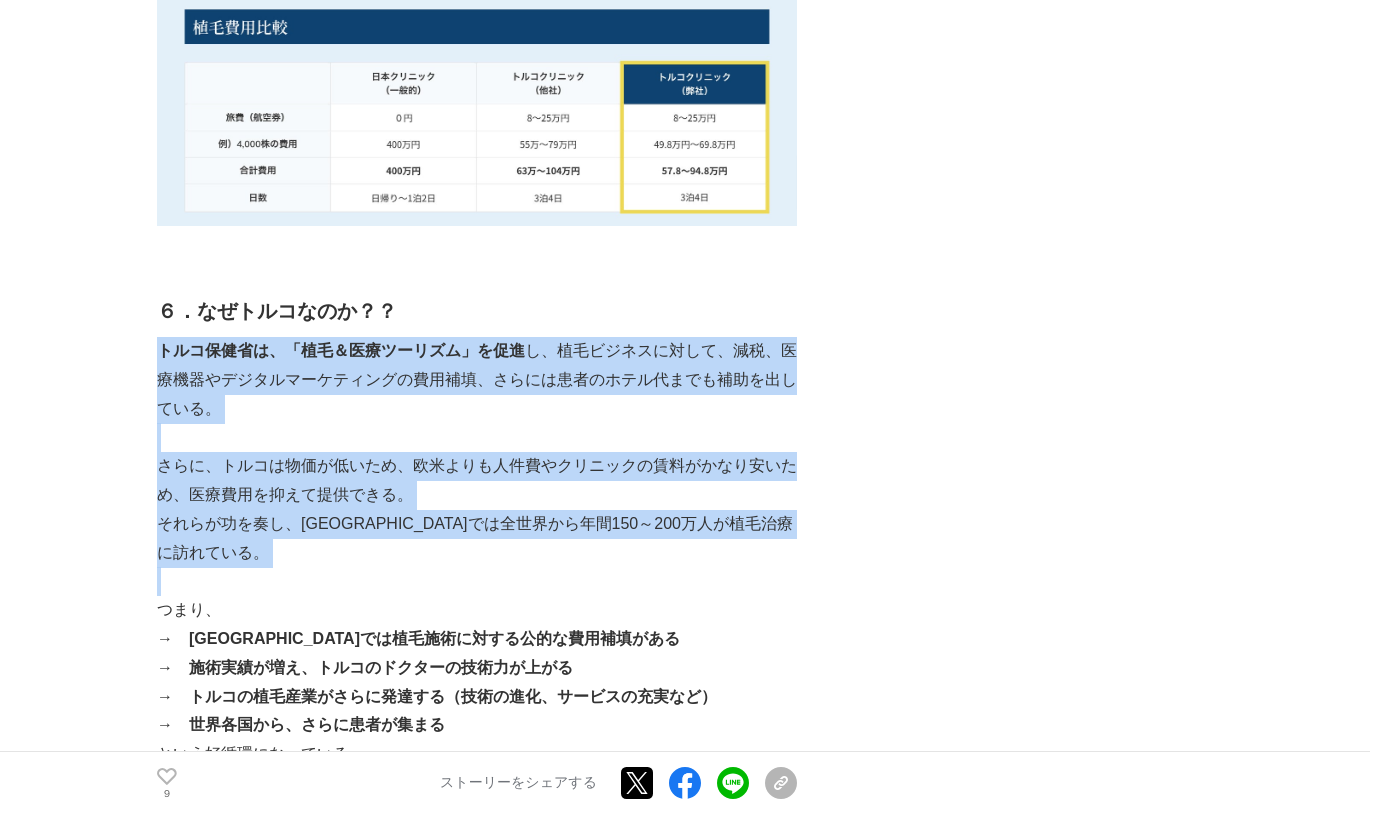 drag, startPoint x: 366, startPoint y: 503, endPoint x: 444, endPoint y: 238, distance: 276.24084 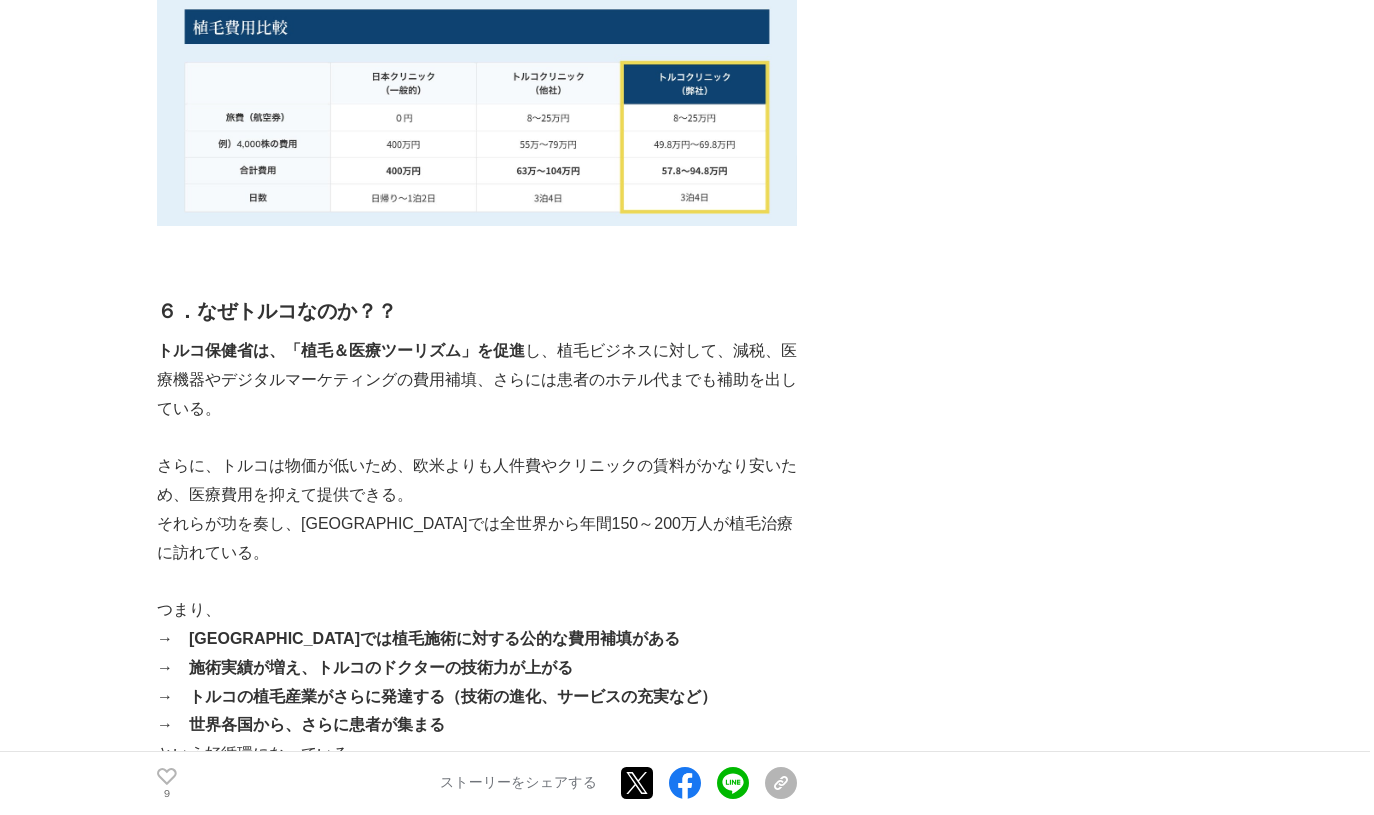 click on "６．なぜトルコなのか？？" at bounding box center [477, 311] 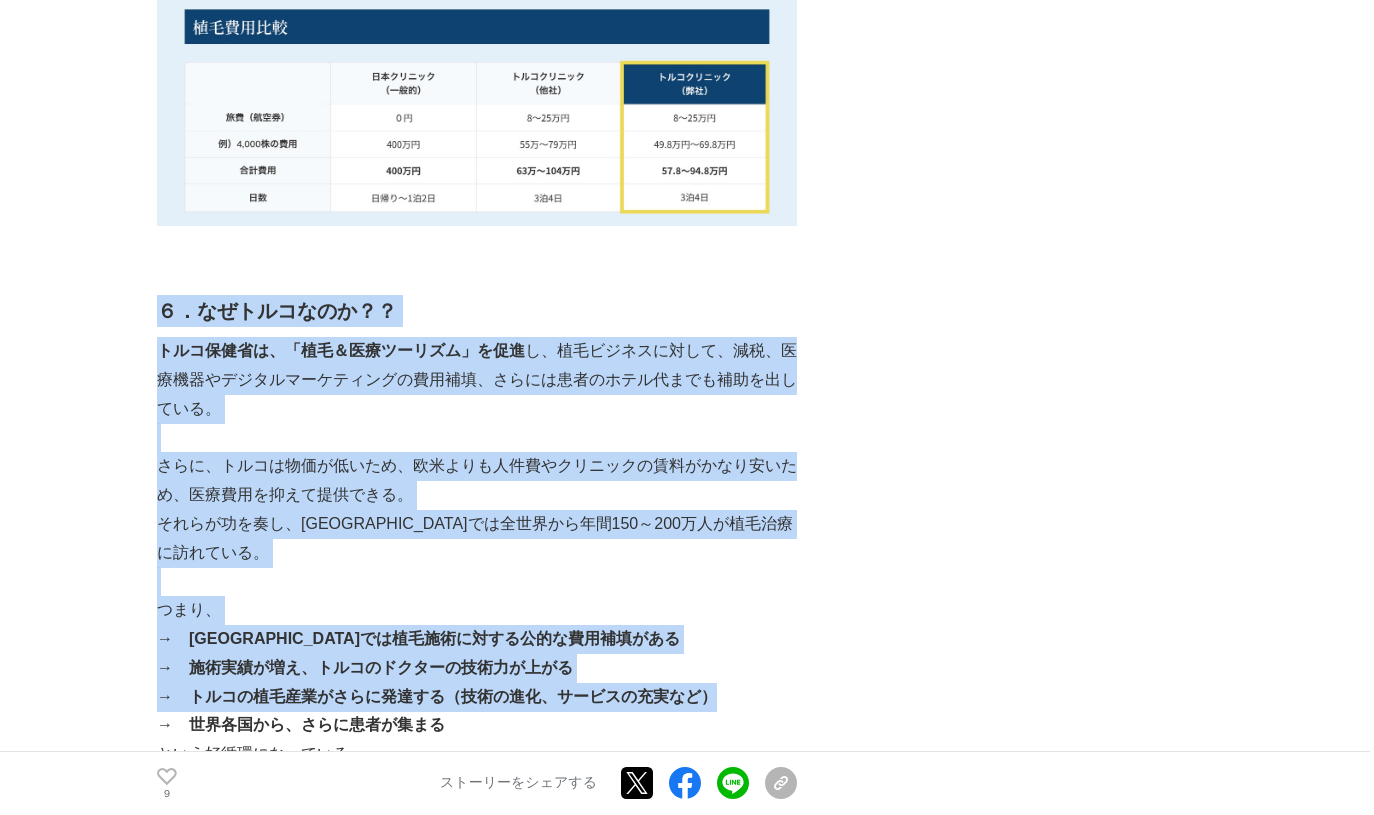 drag, startPoint x: 444, startPoint y: 238, endPoint x: 412, endPoint y: 596, distance: 359.4273 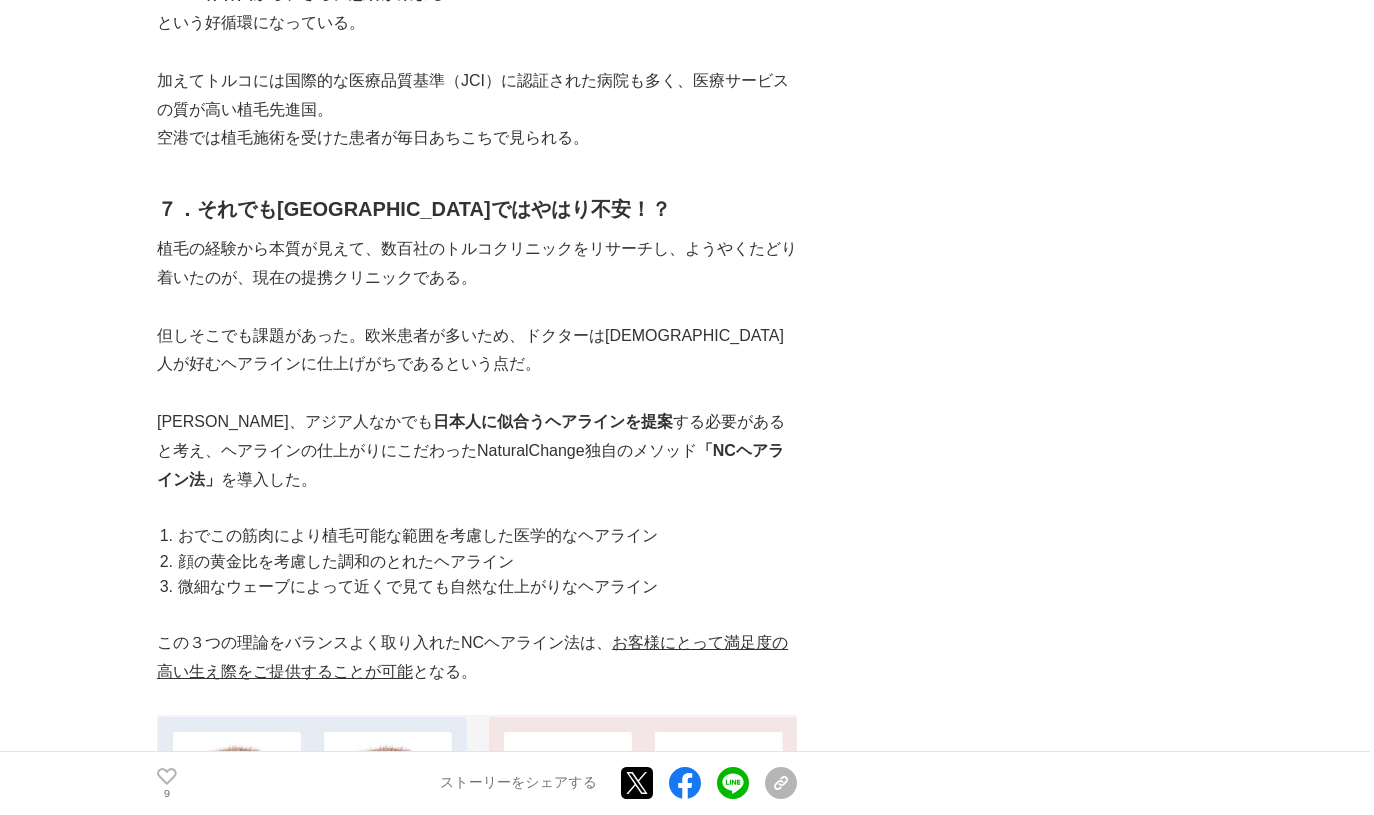 scroll, scrollTop: 9932, scrollLeft: 0, axis: vertical 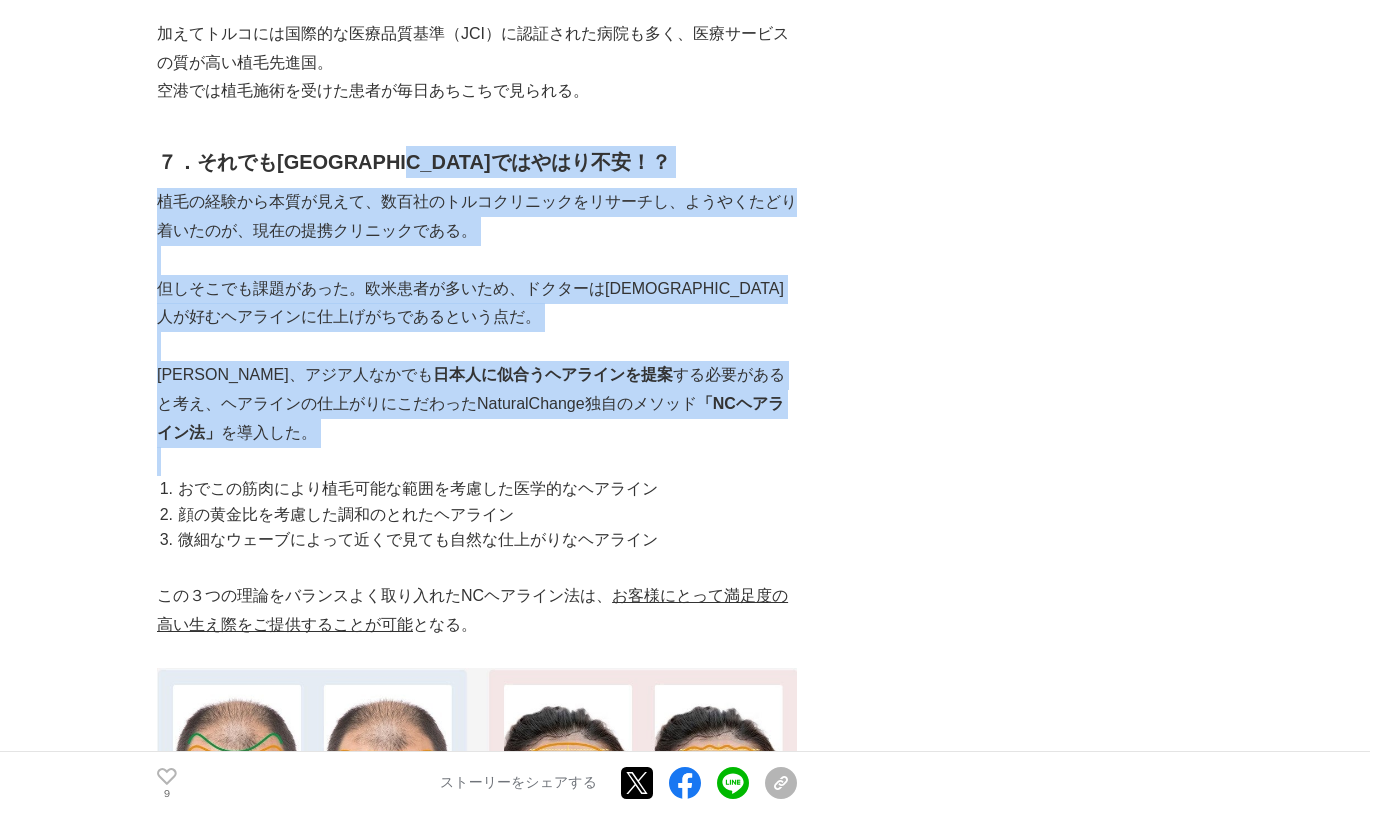 drag, startPoint x: 477, startPoint y: 89, endPoint x: 455, endPoint y: 418, distance: 329.73474 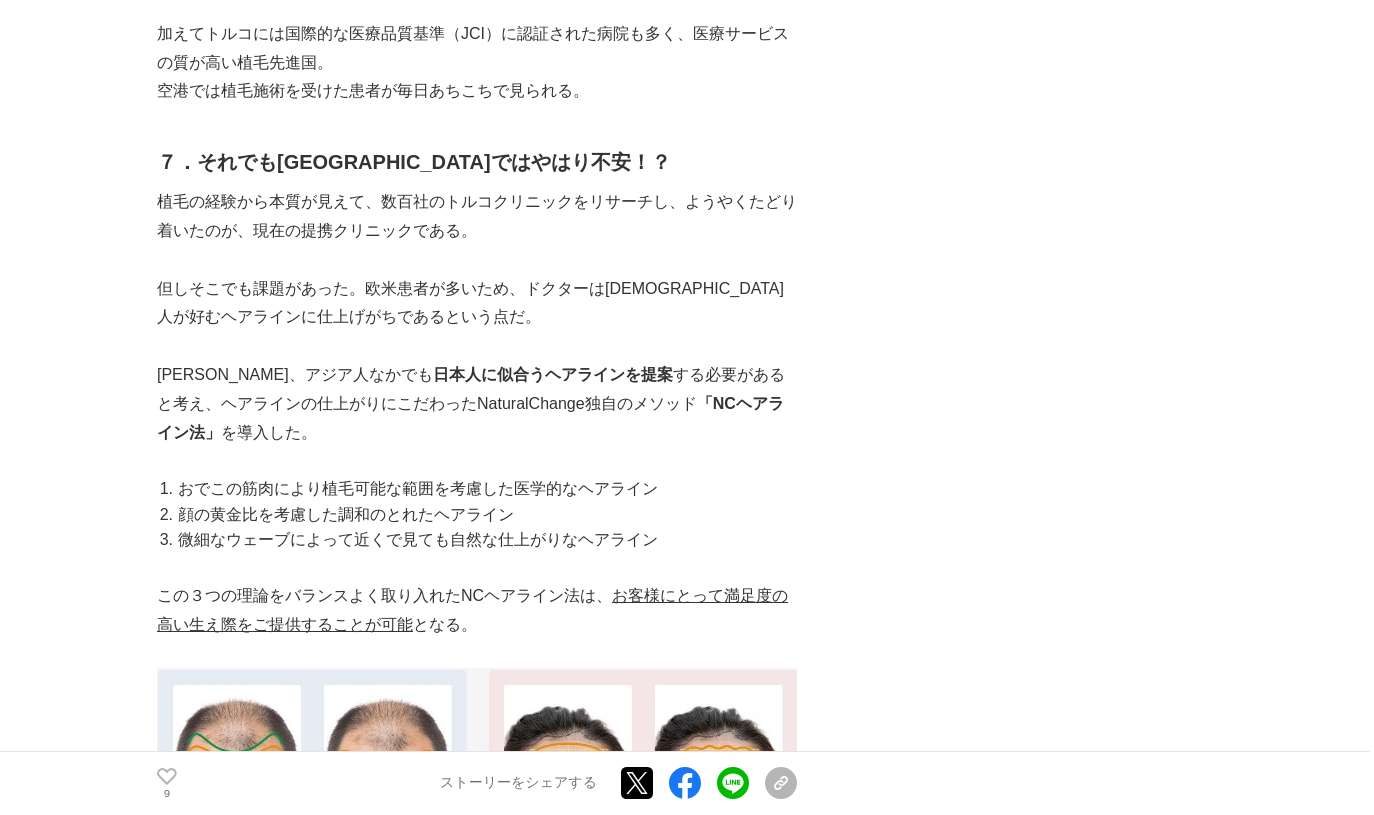click on "顔の黄金比を考慮した調和のとれたヘアライン" at bounding box center (485, 515) 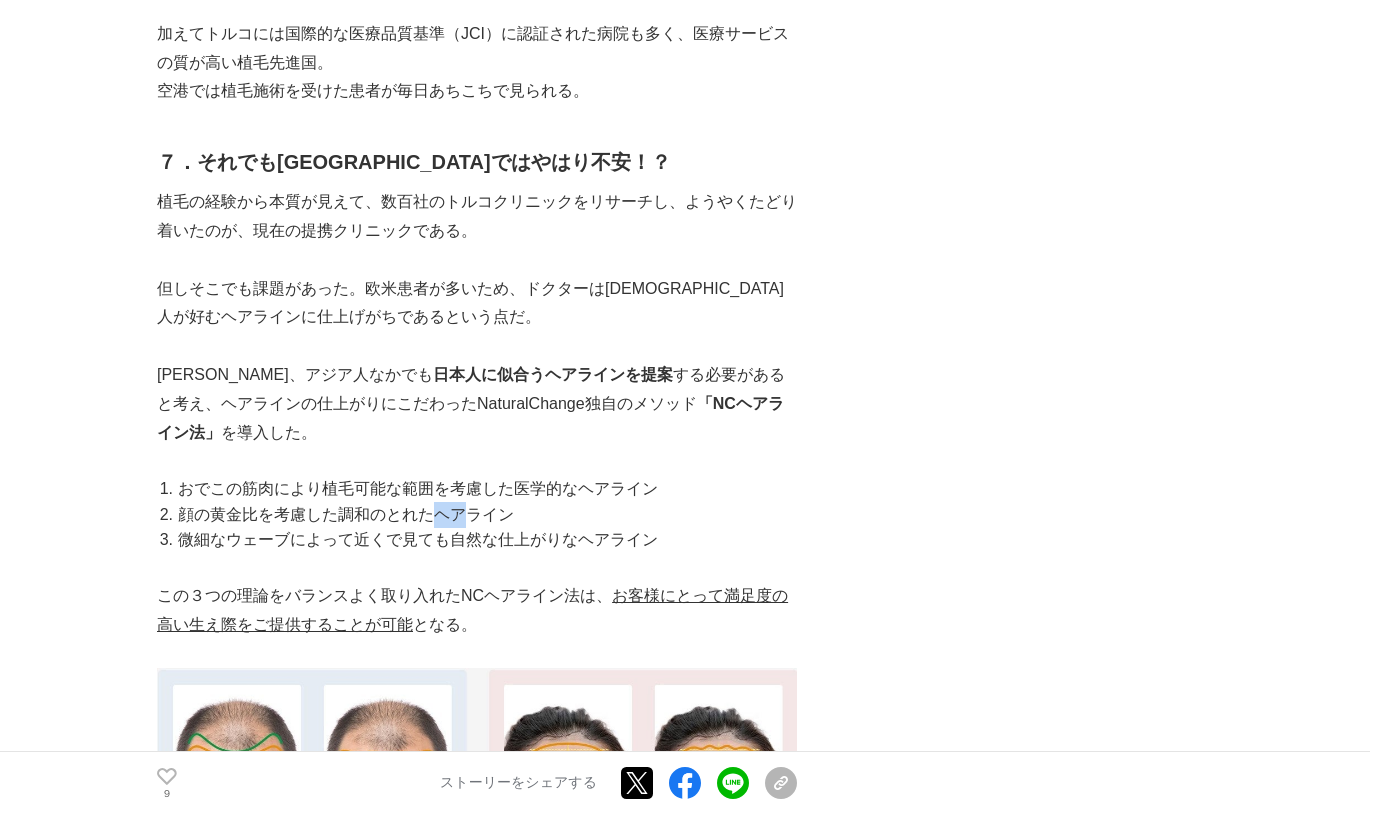 click on "顔の黄金比を考慮した調和のとれたヘアライン" at bounding box center [485, 515] 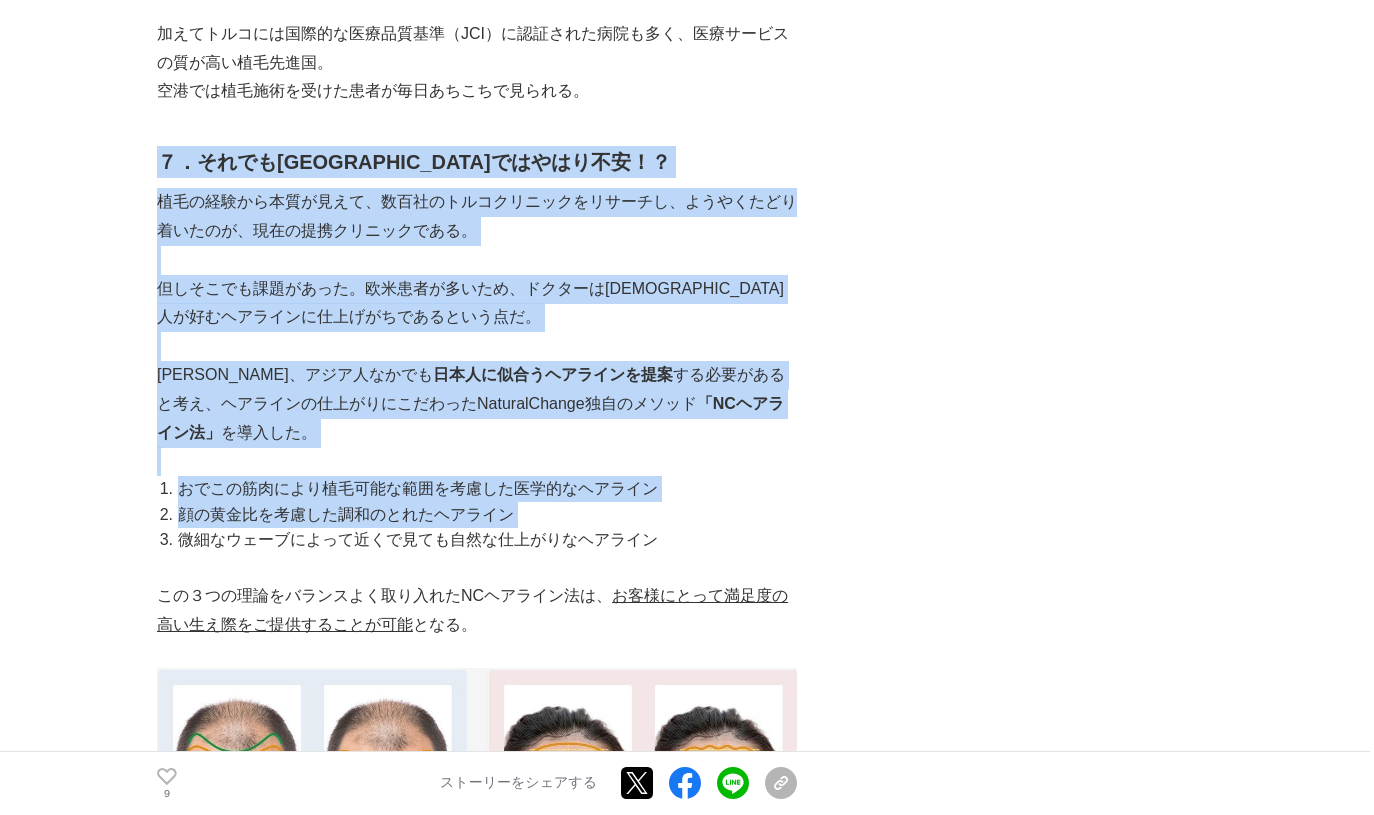 drag, startPoint x: 455, startPoint y: 418, endPoint x: 461, endPoint y: 74, distance: 344.0523 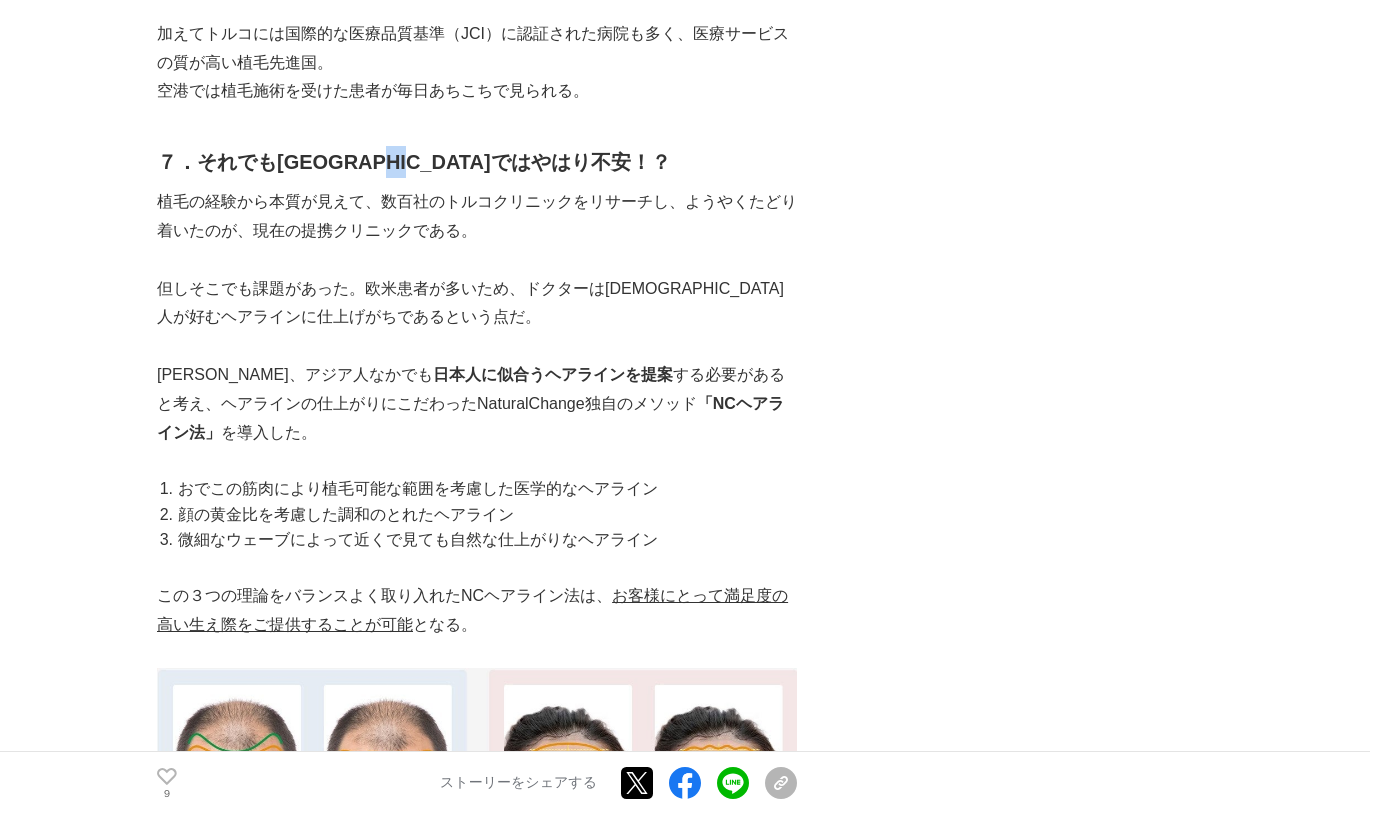 click on "７．それでも[GEOGRAPHIC_DATA]ではやはり不安！？" at bounding box center (414, 162) 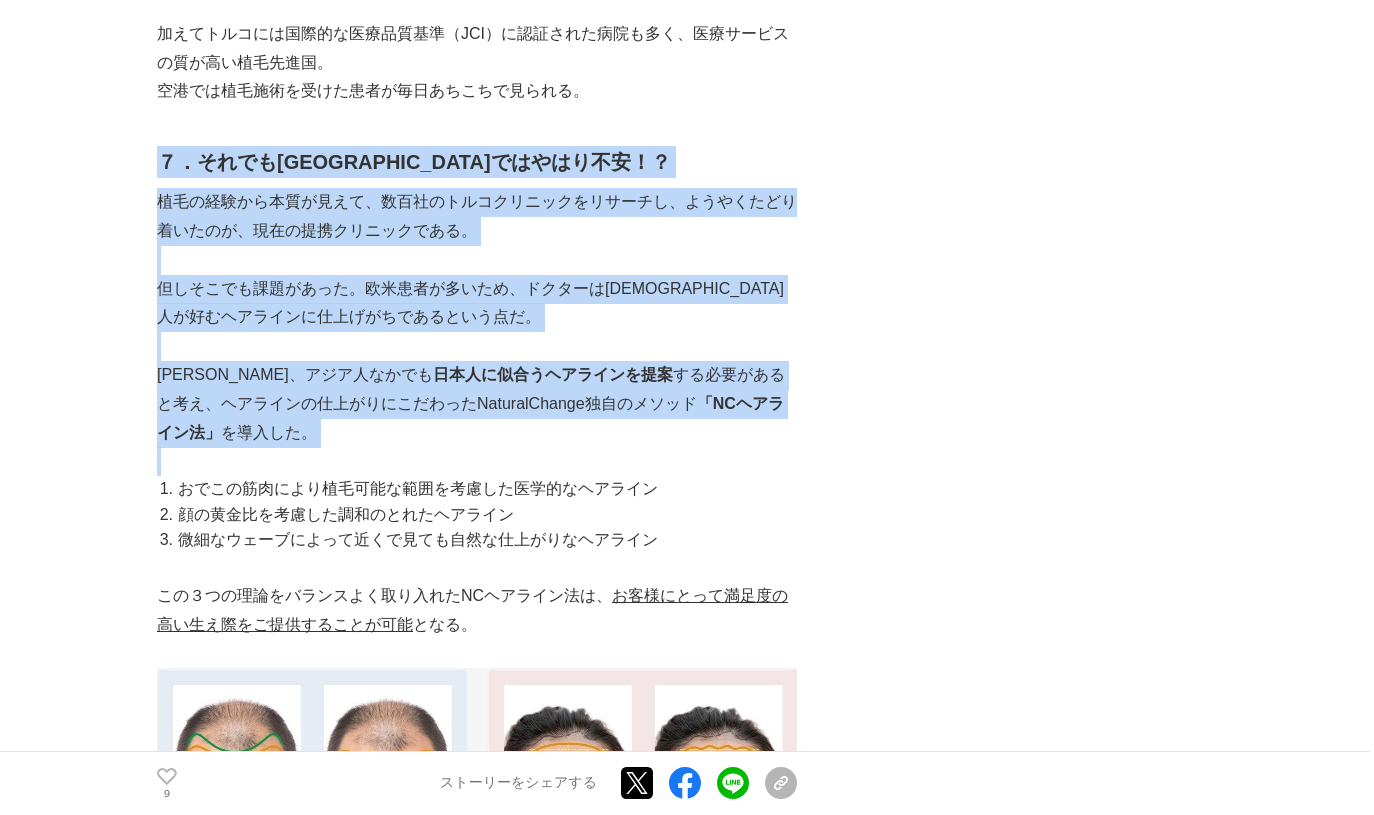 drag, startPoint x: 461, startPoint y: 74, endPoint x: 446, endPoint y: 364, distance: 290.38766 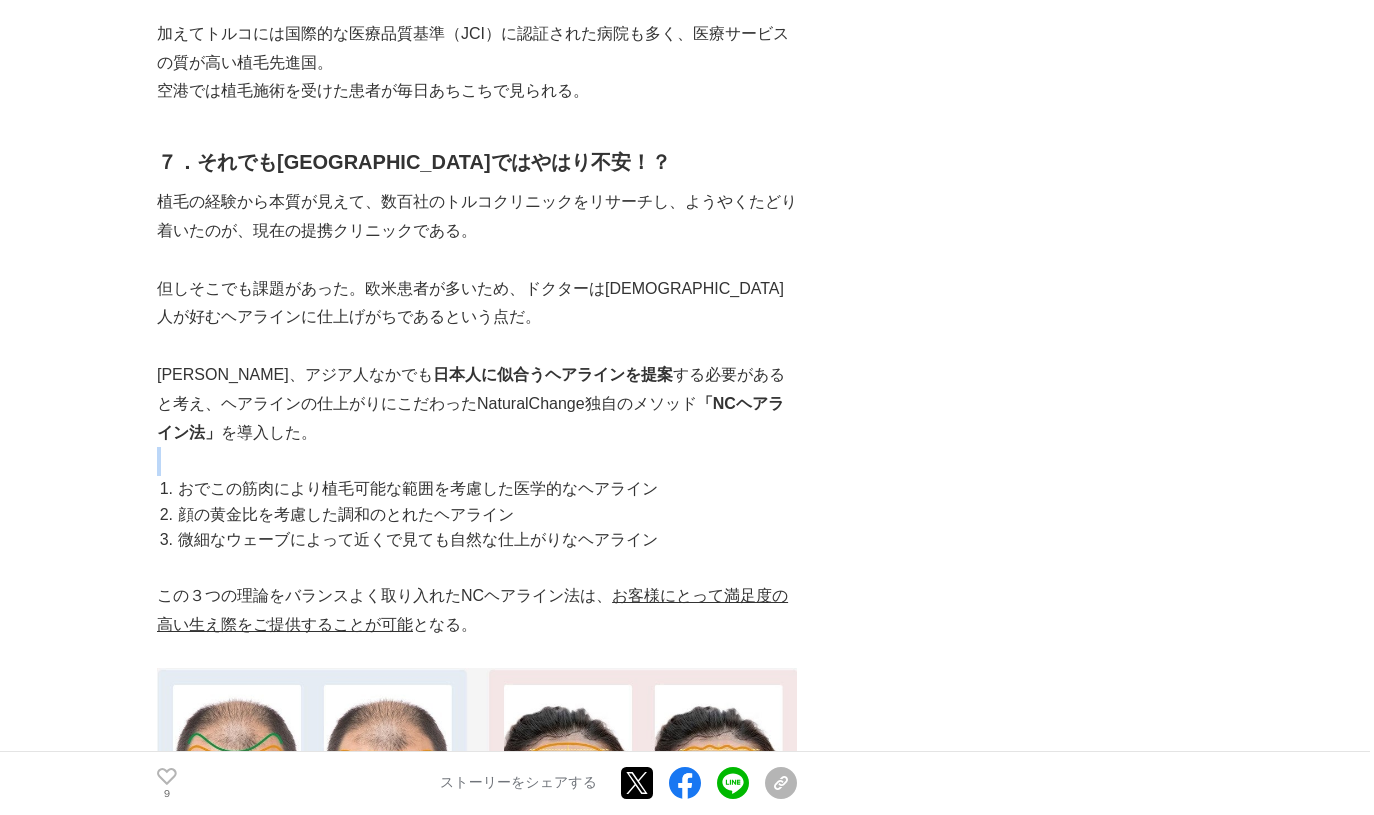 click at bounding box center (477, 461) 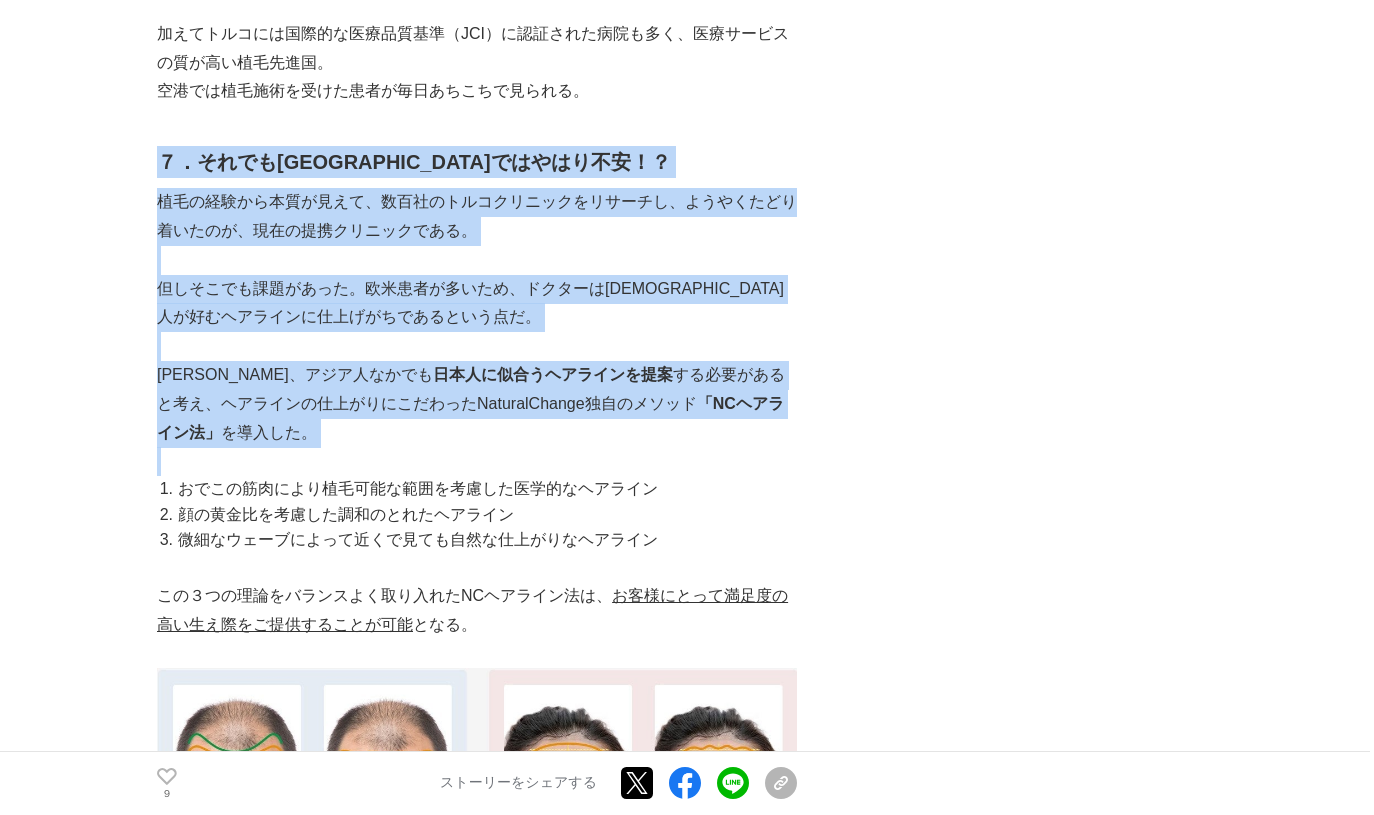 drag, startPoint x: 446, startPoint y: 364, endPoint x: 492, endPoint y: 50, distance: 317.35153 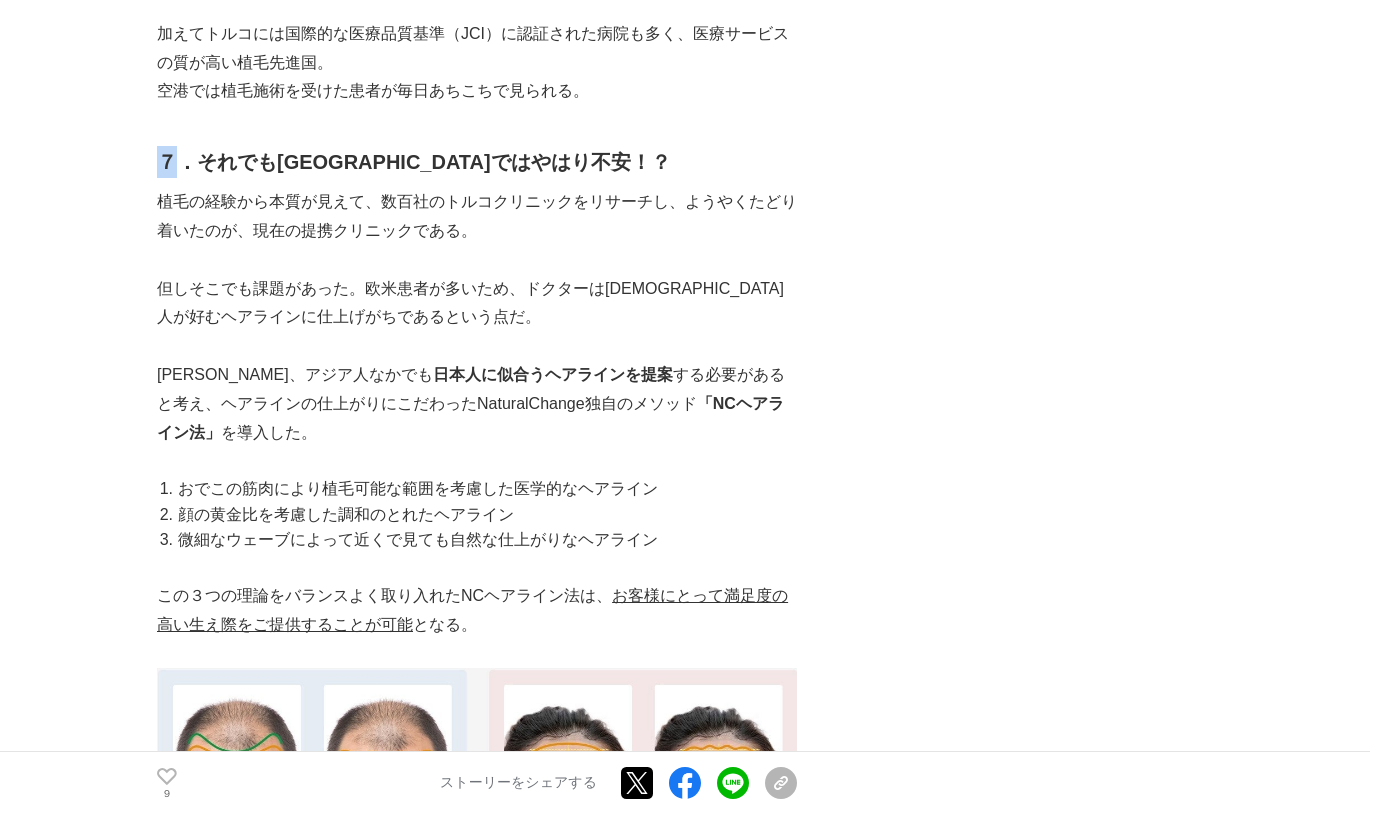 click on "１．「髪活」してますか？ 　年齢と共に髪のツヤがなくなってきたり白髪が増えたり、薄毛が気になったりと、誰しも自身の髪の変化に落ち込んだ経験があるのではないだろうか？ 髪は見た目の印象を大きく左右するパーツ、諦めるなんてもったいない！ 　 シャンプーやヘアオイル、サプリメントや食生活、育毛そしてついには植毛で、自身の髪を改善する 「髪活」が流行っている のをご存知だろうか？ 女性誌（Mart、Very等）や産経ニュース、ラジオなど様々な媒体でも取り上げられている。 【女性限定】薄毛に関するアンケート調査 [DATE]実施　自社調べ　回答数200名 ①初対面の男性と会った場合、どこに目線がいきすか？ ②恋愛対象として考えられず、嫌と感じるのはどれですか？ 【男性限定】トルコ植毛の市場調査アンケート 　 Naturalchange 「" at bounding box center [477, -3315] 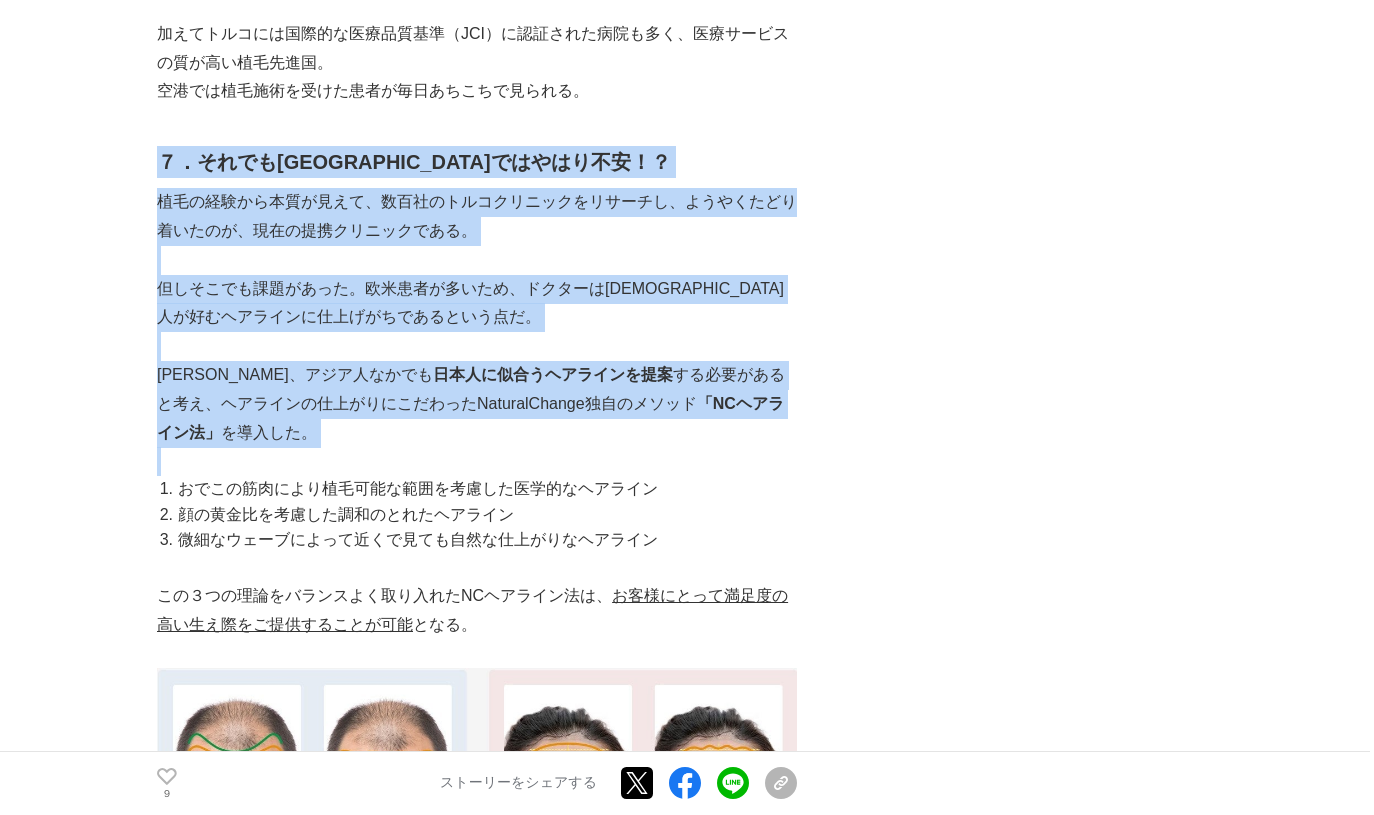 drag, startPoint x: 492, startPoint y: 50, endPoint x: 473, endPoint y: 344, distance: 294.6133 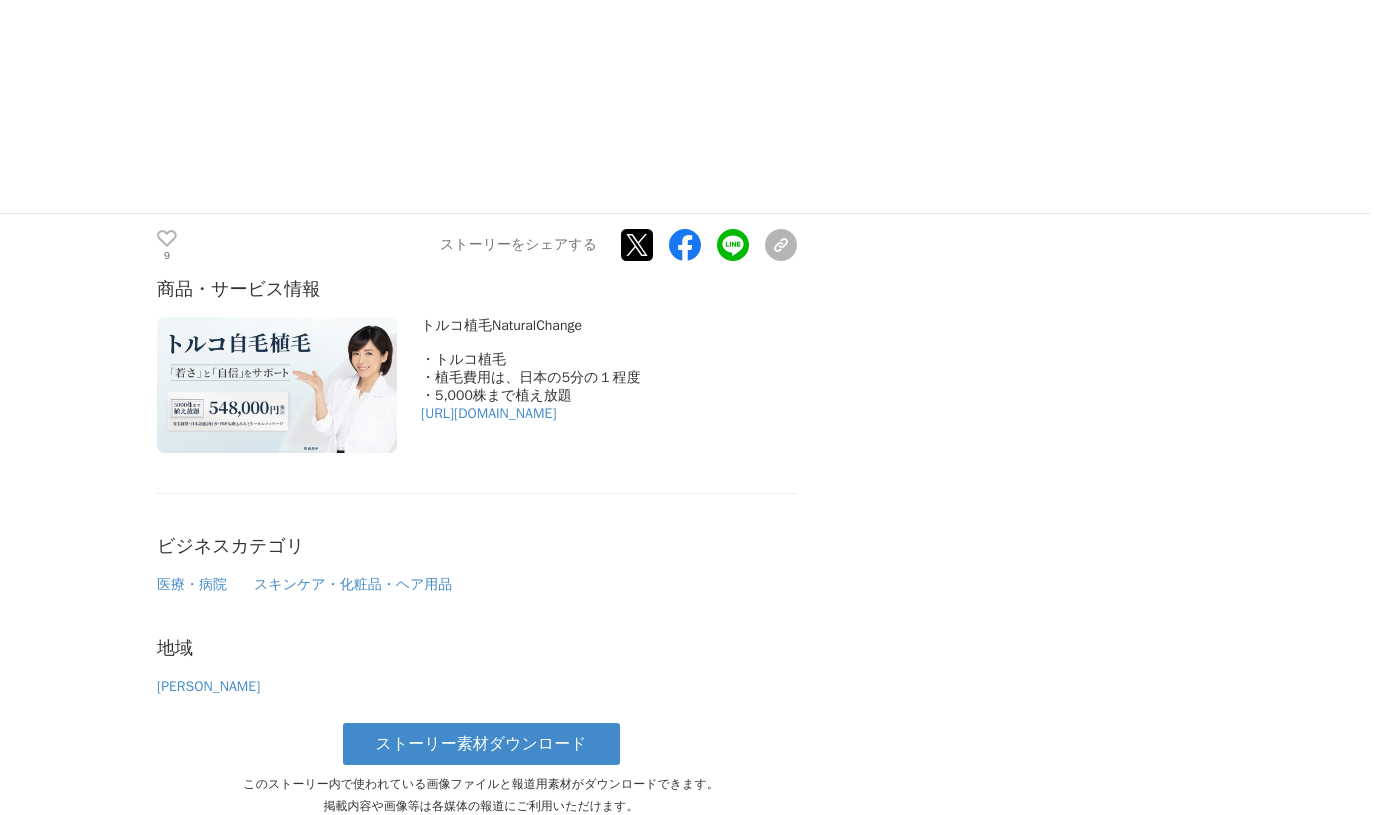 scroll, scrollTop: 12737, scrollLeft: 0, axis: vertical 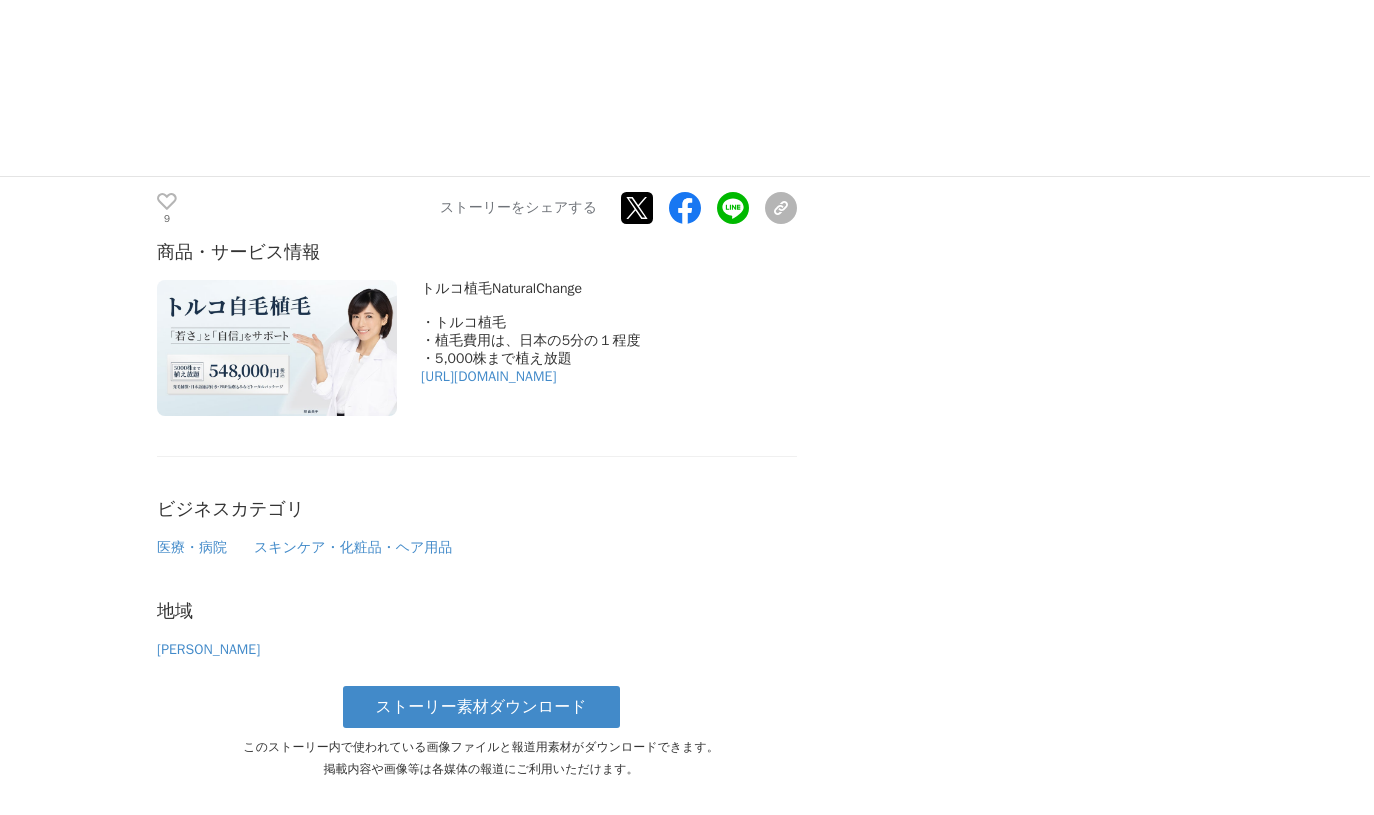click on "今は「髪活」、整形や植毛を隠す時代は終わった！？ 自己投資のトルコ植毛
トルコ植毛
#トルコ植毛
#AGA
#薄毛治療
9" at bounding box center (687, -5241) 